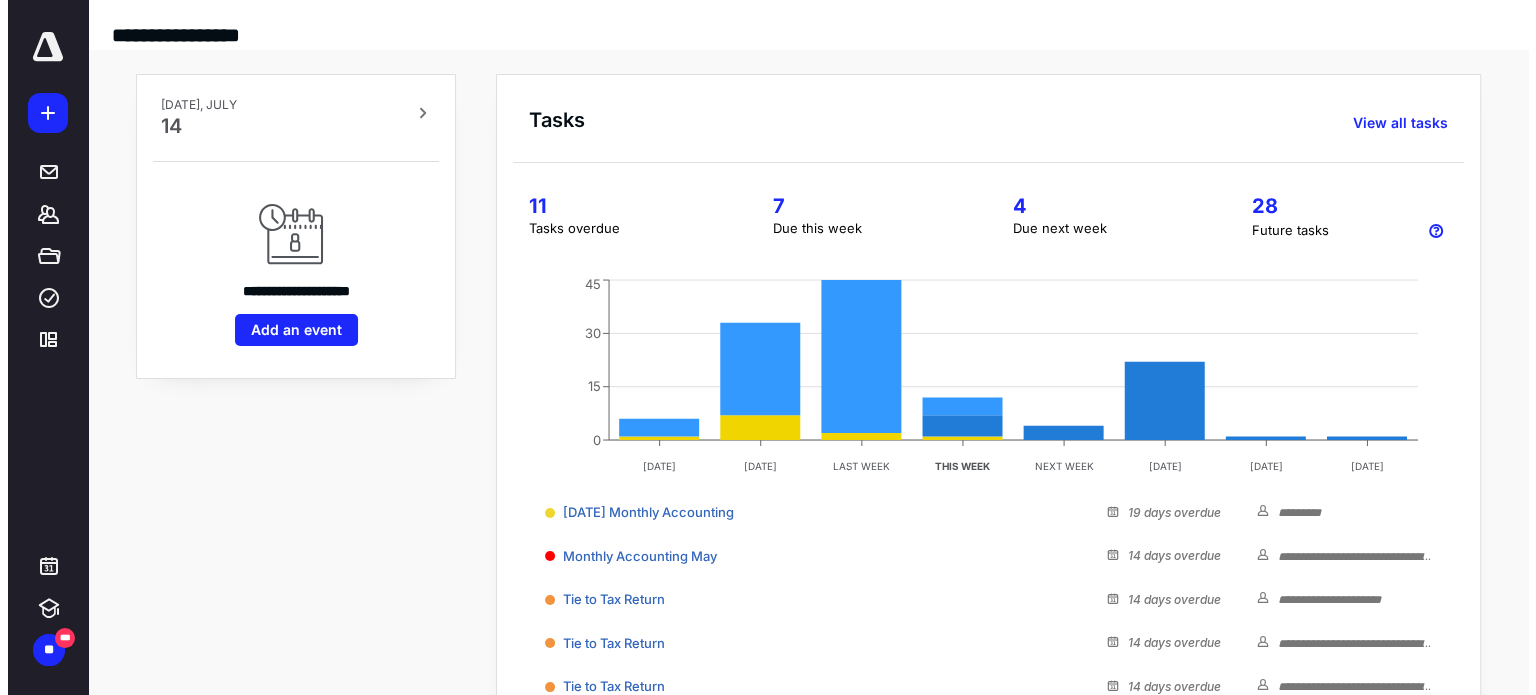 scroll, scrollTop: 0, scrollLeft: 0, axis: both 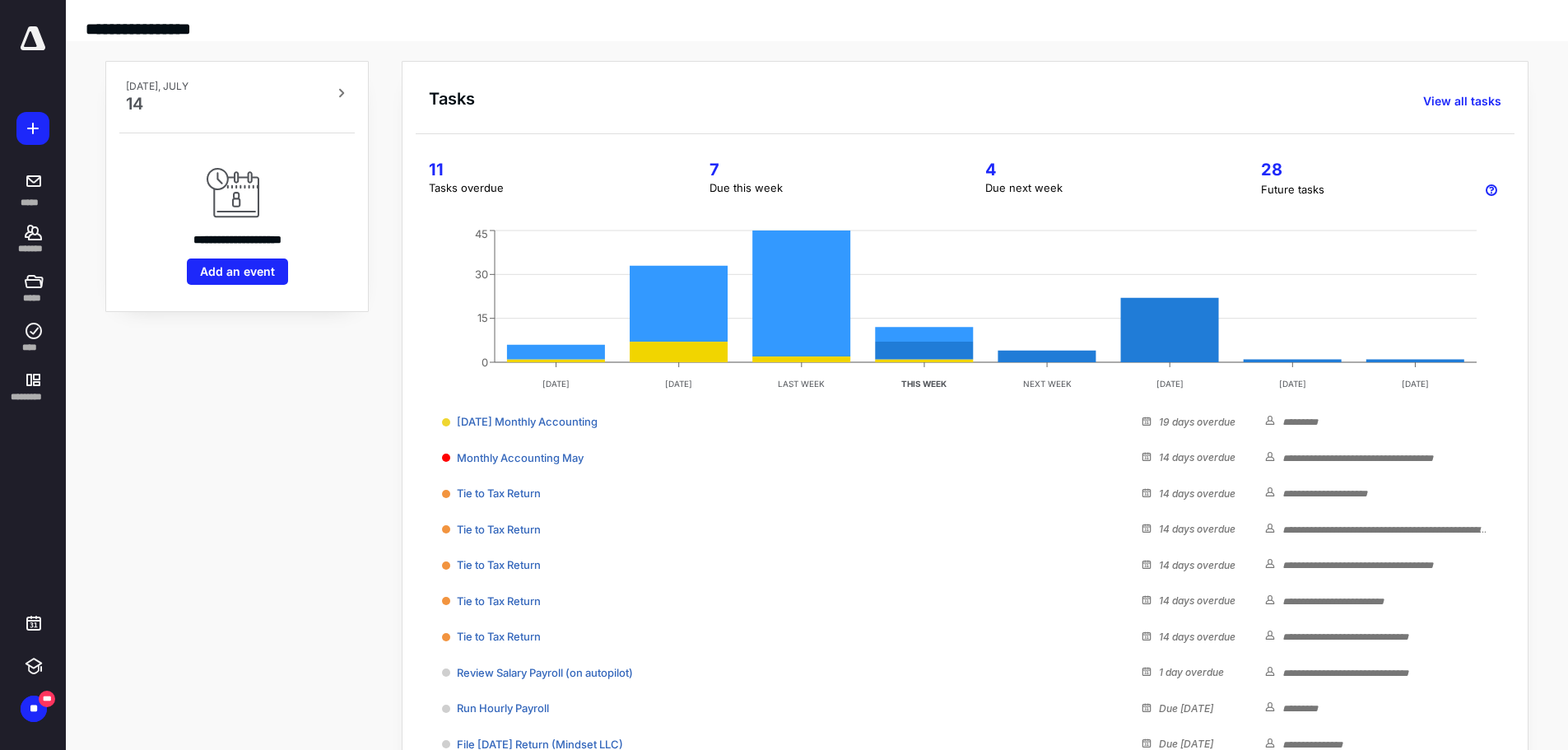 click on "7" at bounding box center (827, 170) 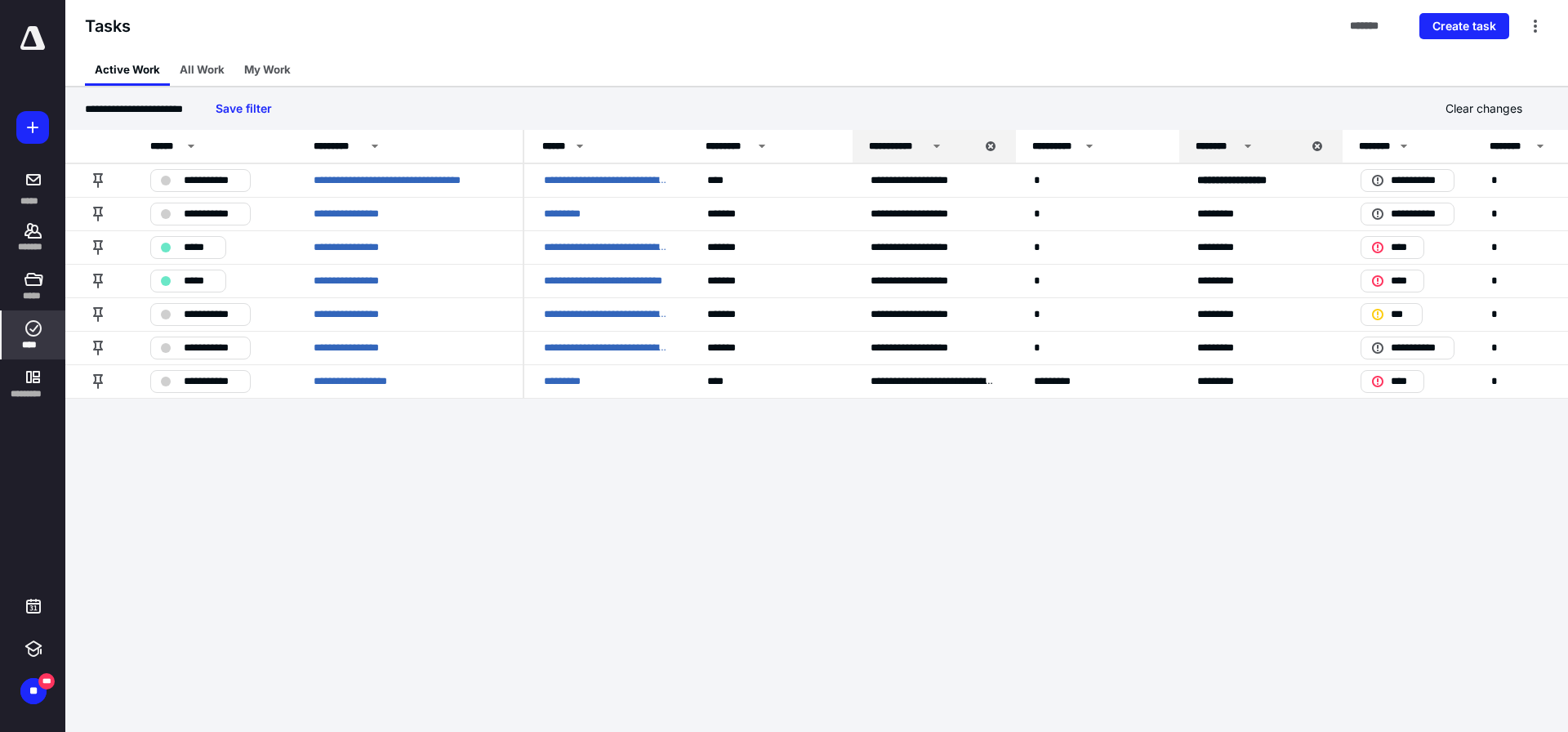 click at bounding box center (33, 38) 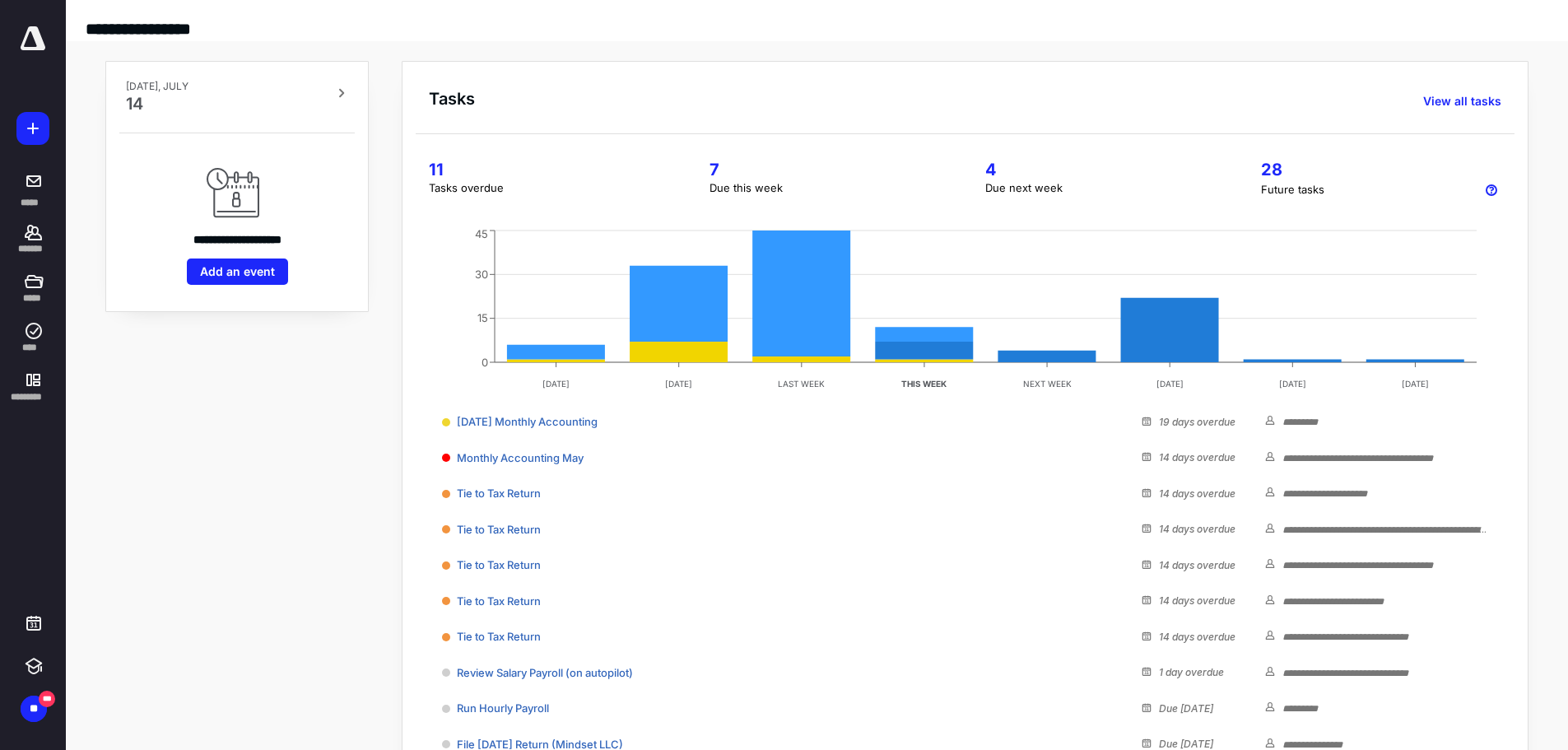 click on "Tasks overdue" at bounding box center (549, 189) 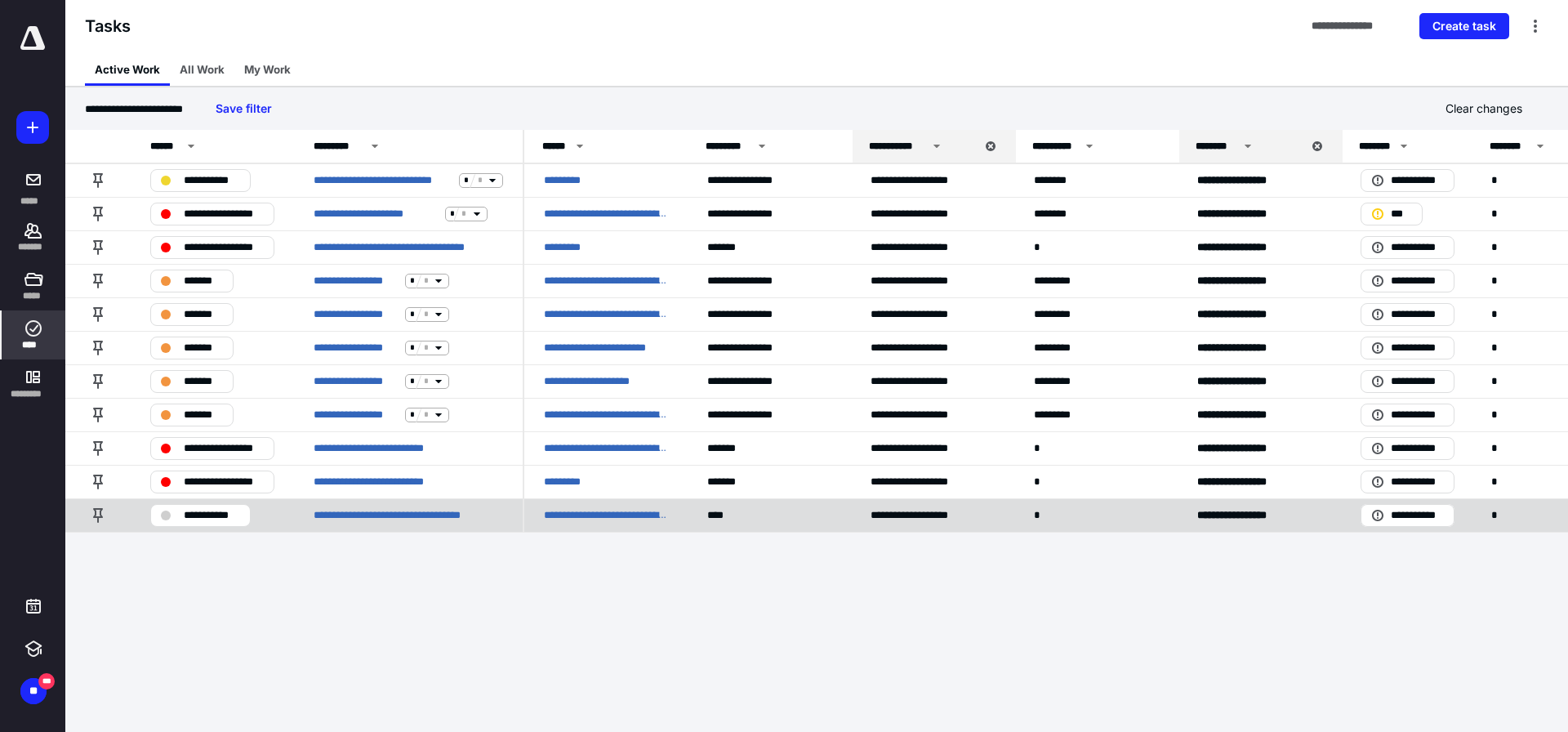 click on "**********" at bounding box center [212, 516] 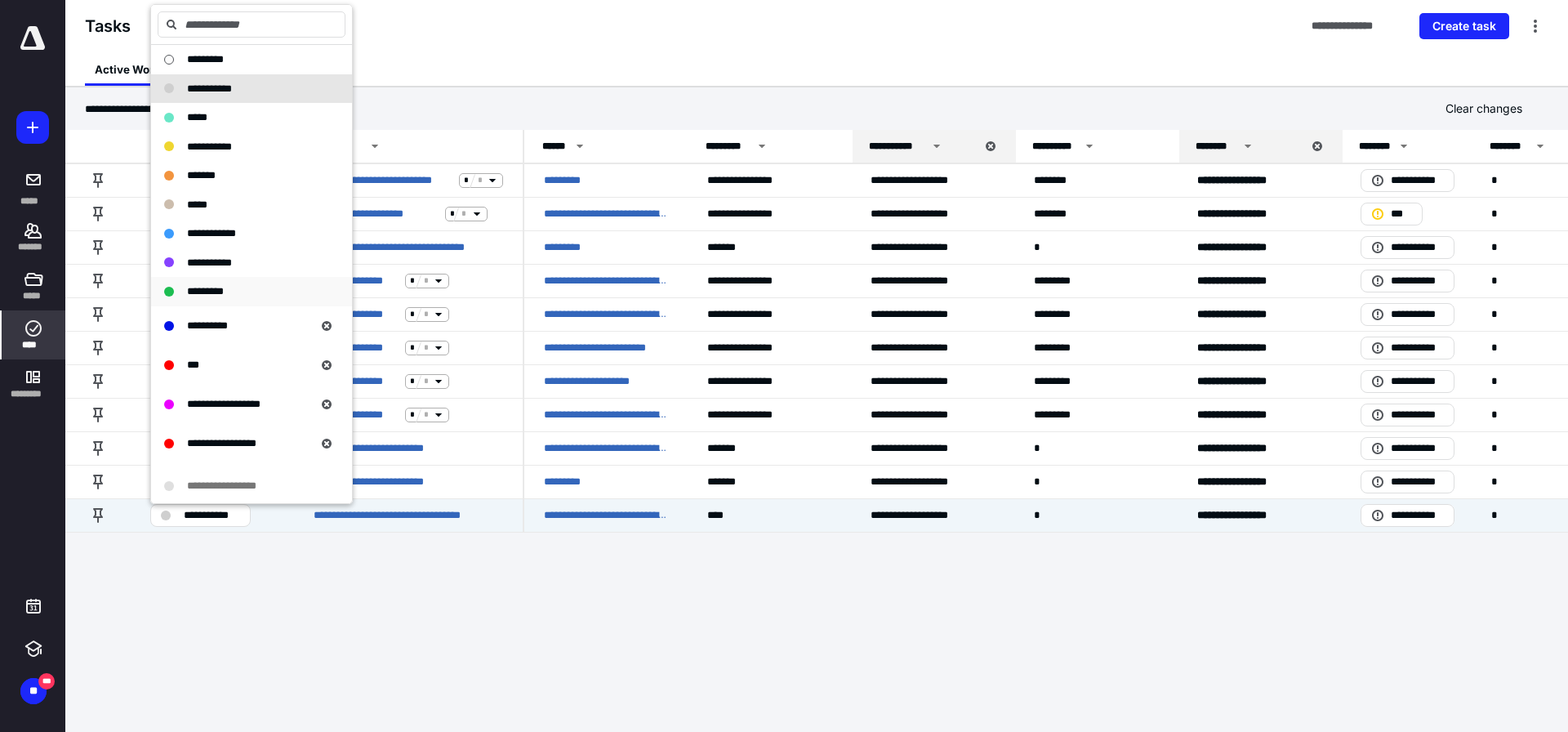 click on "*********" at bounding box center [205, 291] 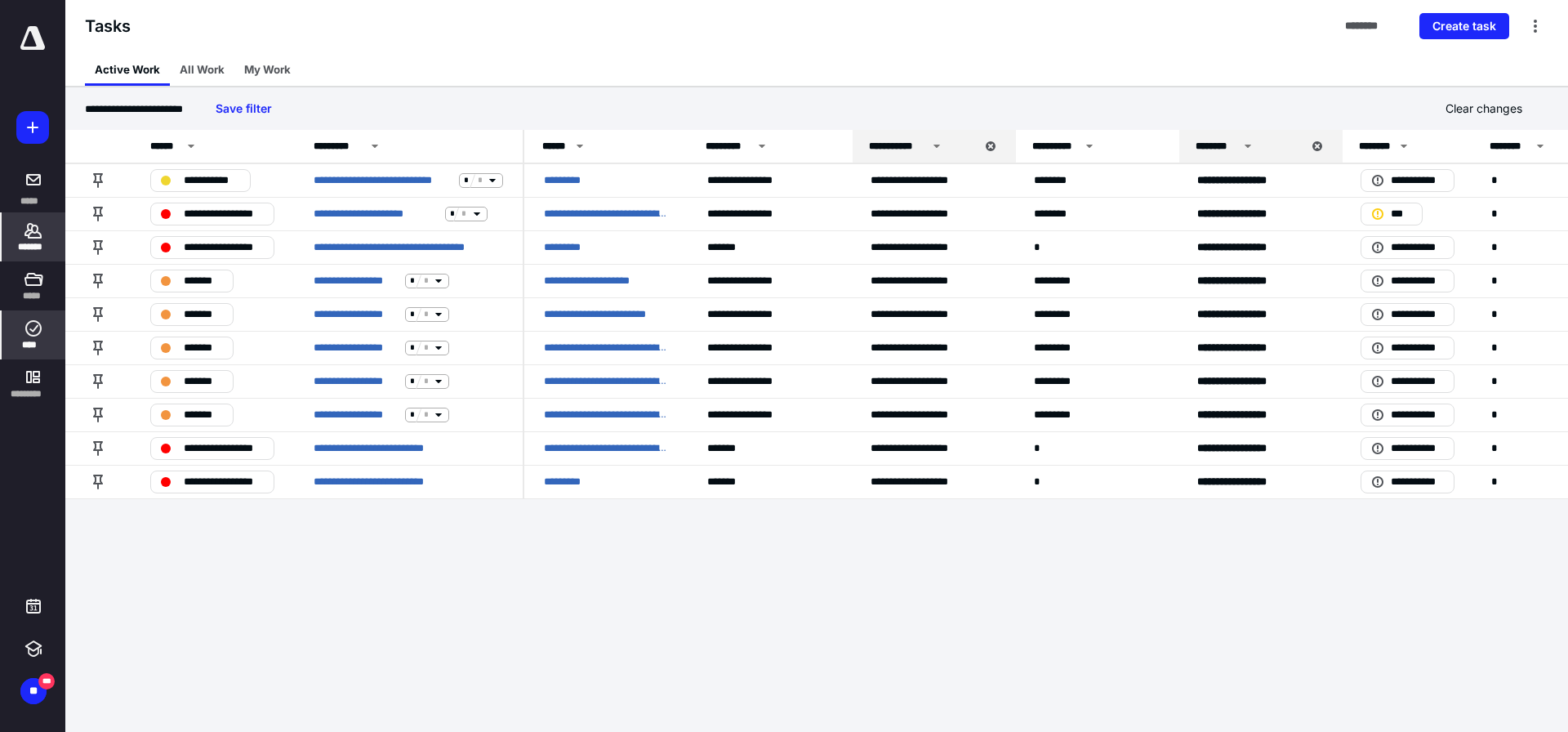 click 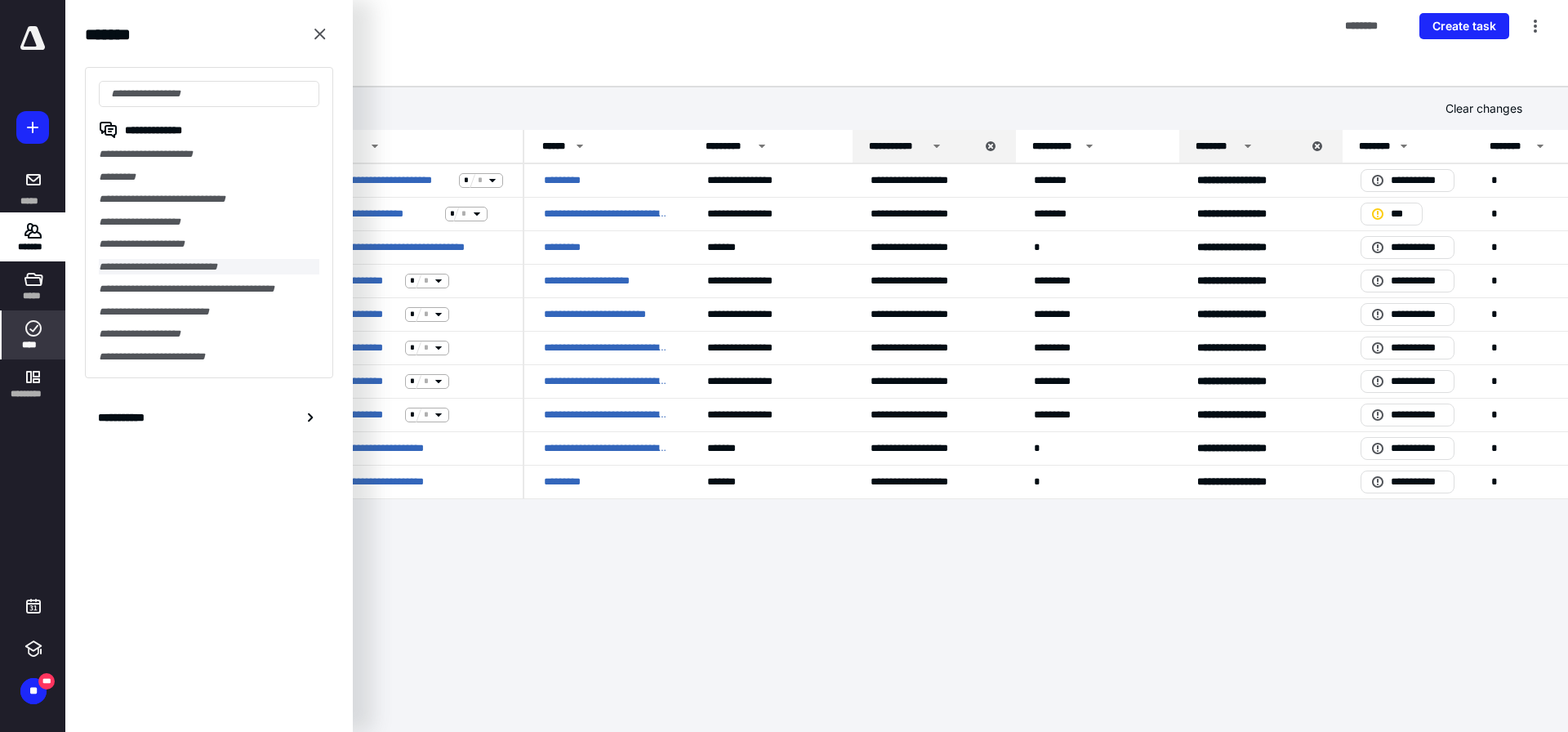 click on "**********" at bounding box center [209, 267] 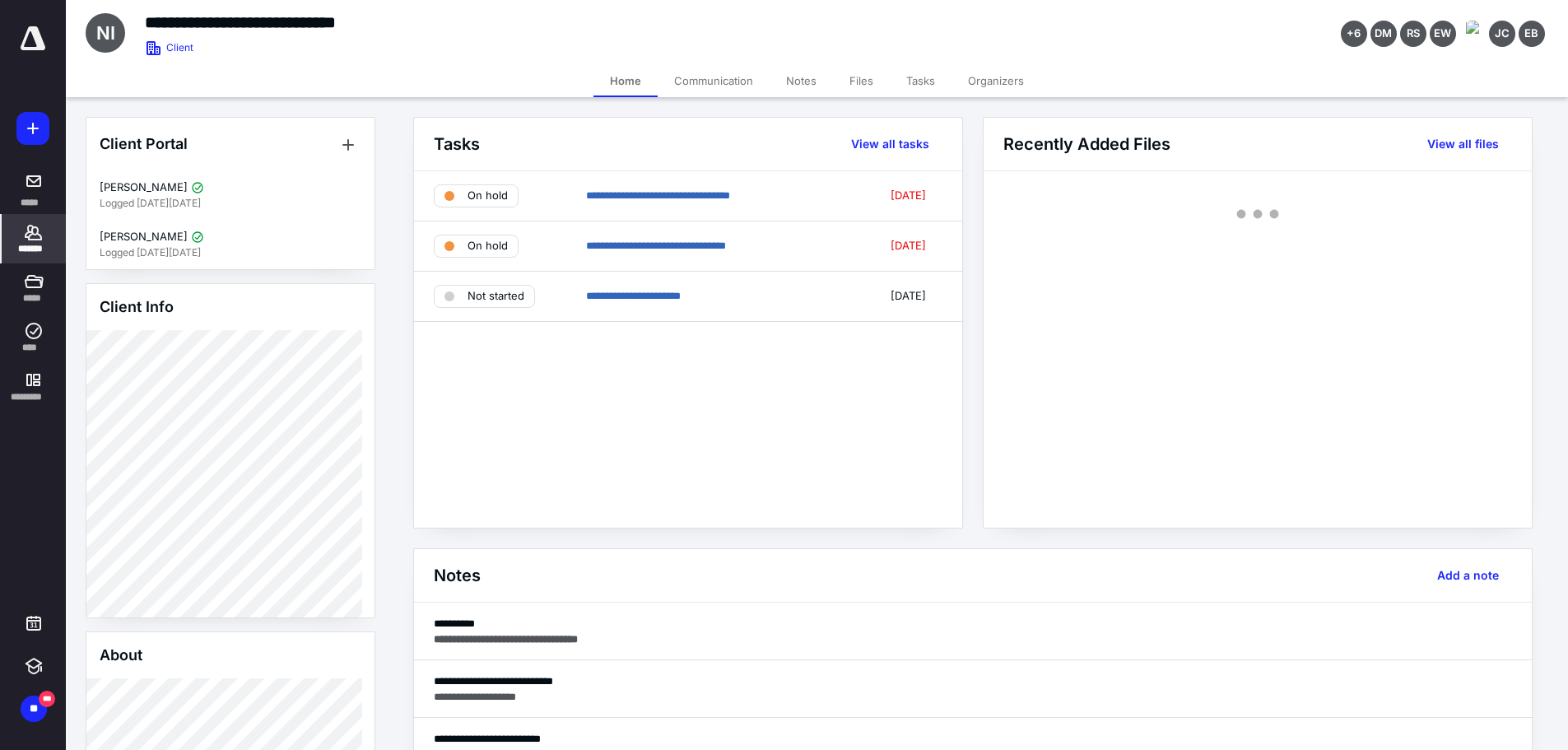 click on "Communication" at bounding box center (714, 81) 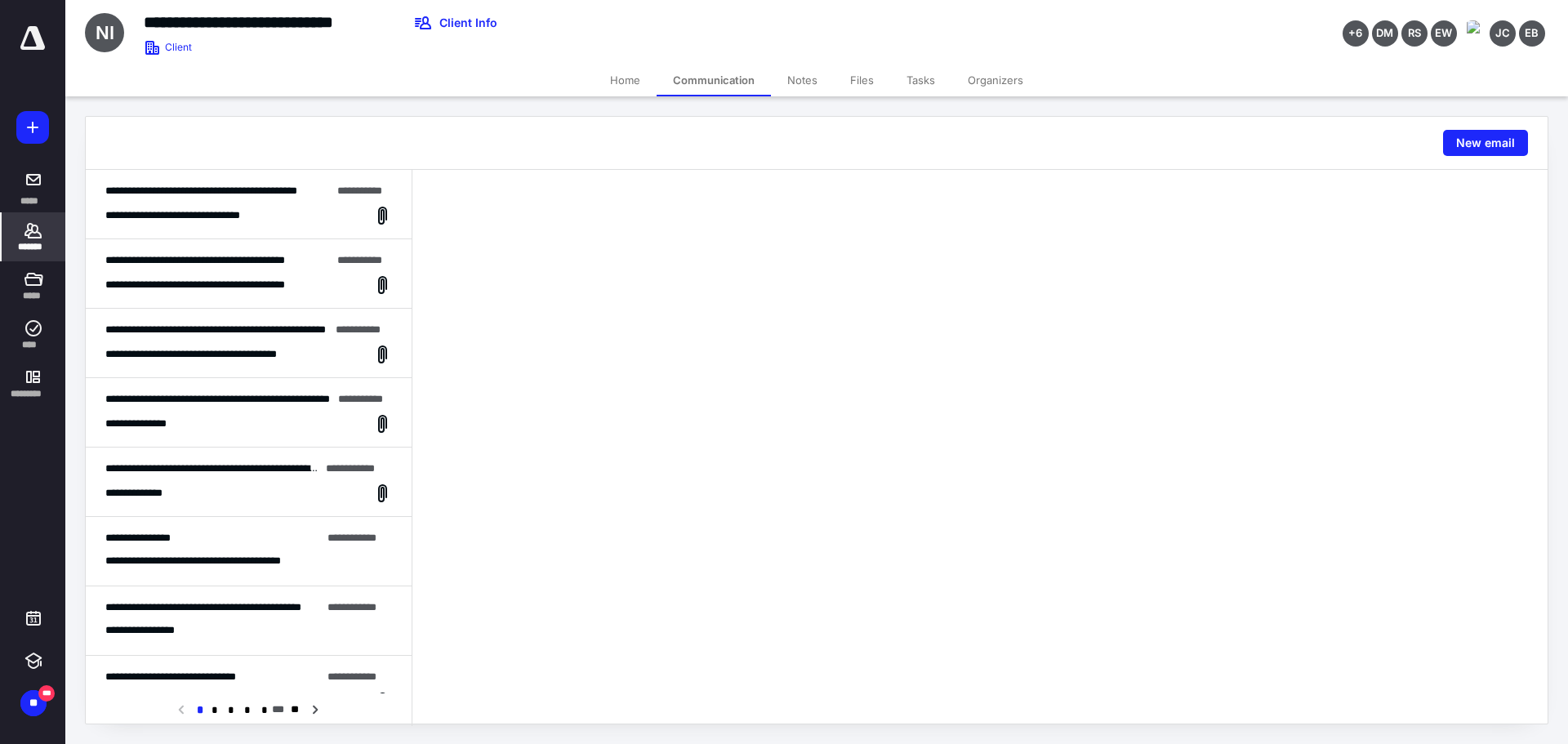 click on "*******" at bounding box center (33, 247) 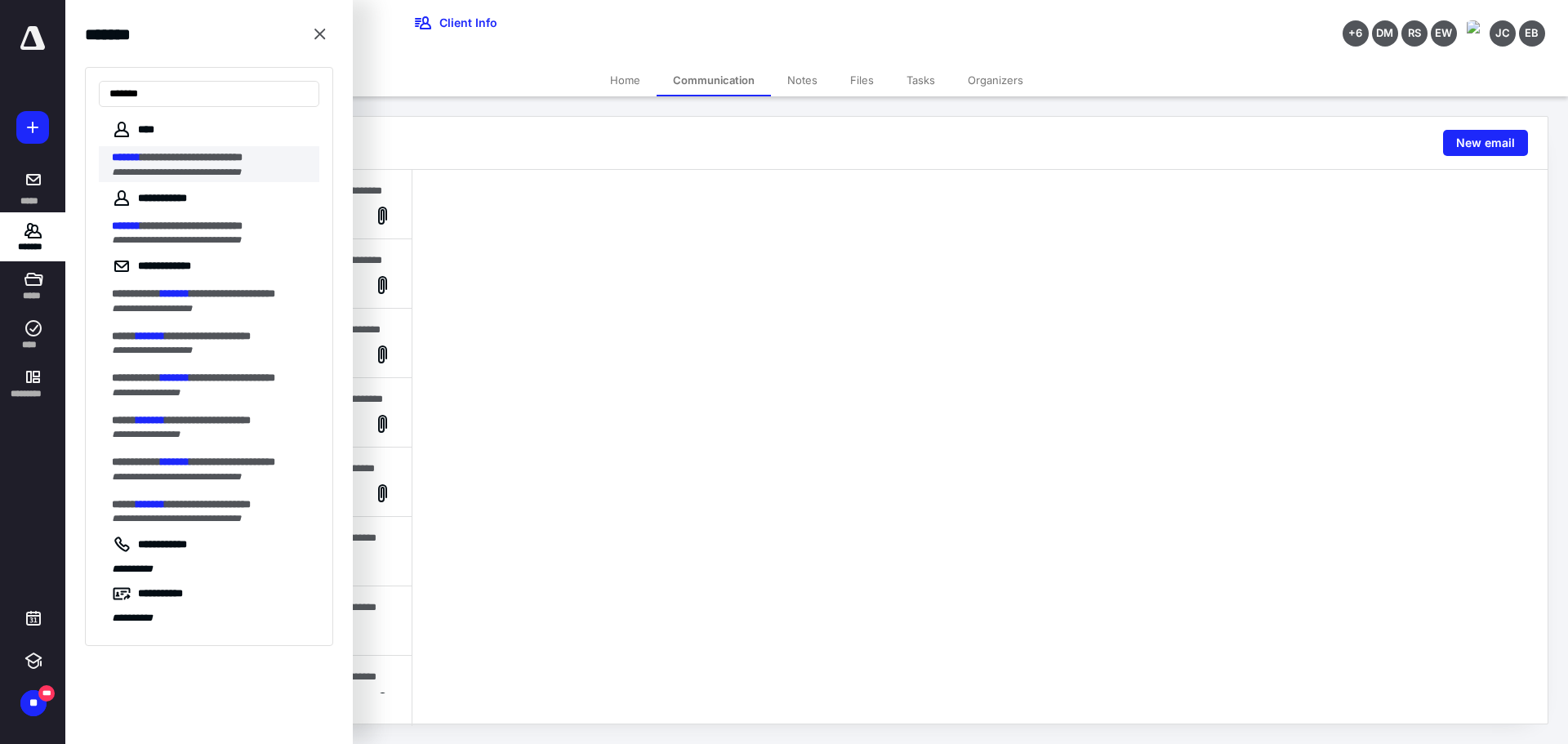 type on "*******" 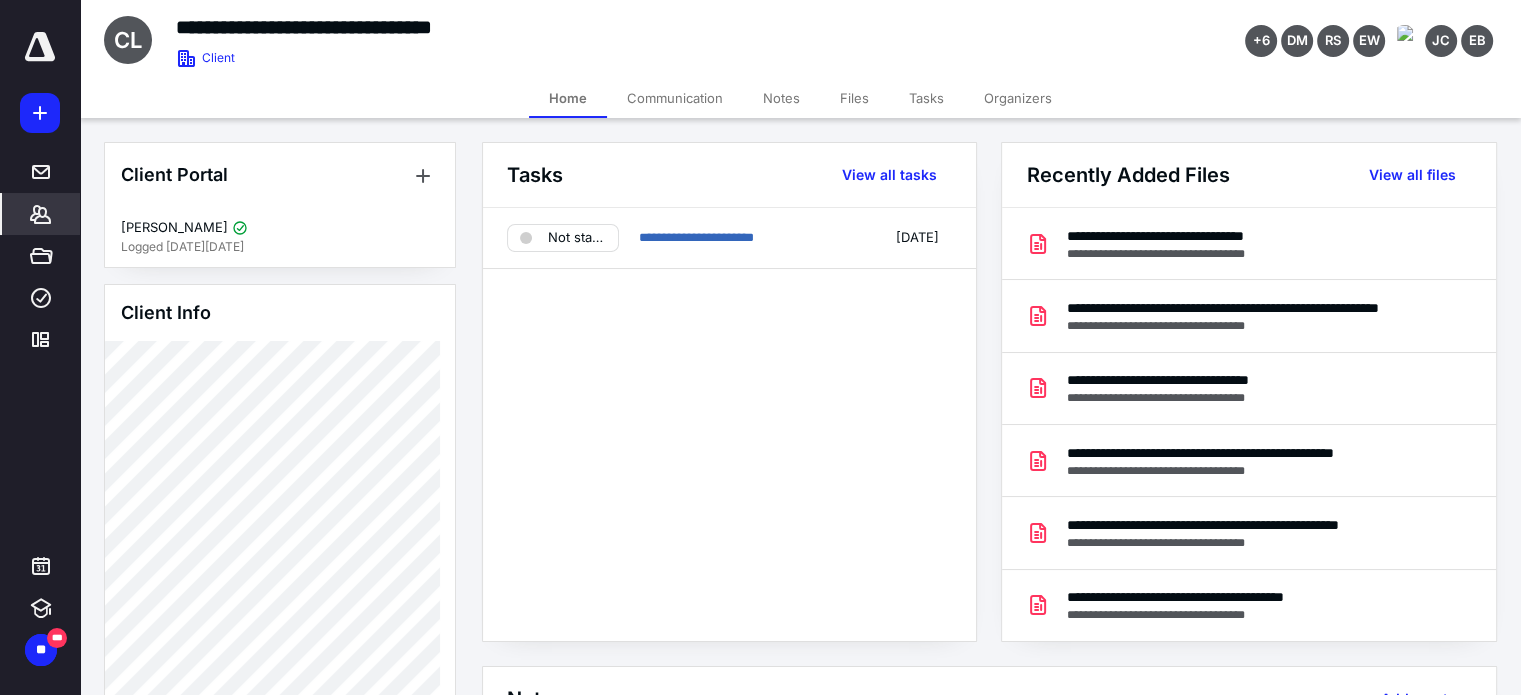 click on "Files" at bounding box center [854, 98] 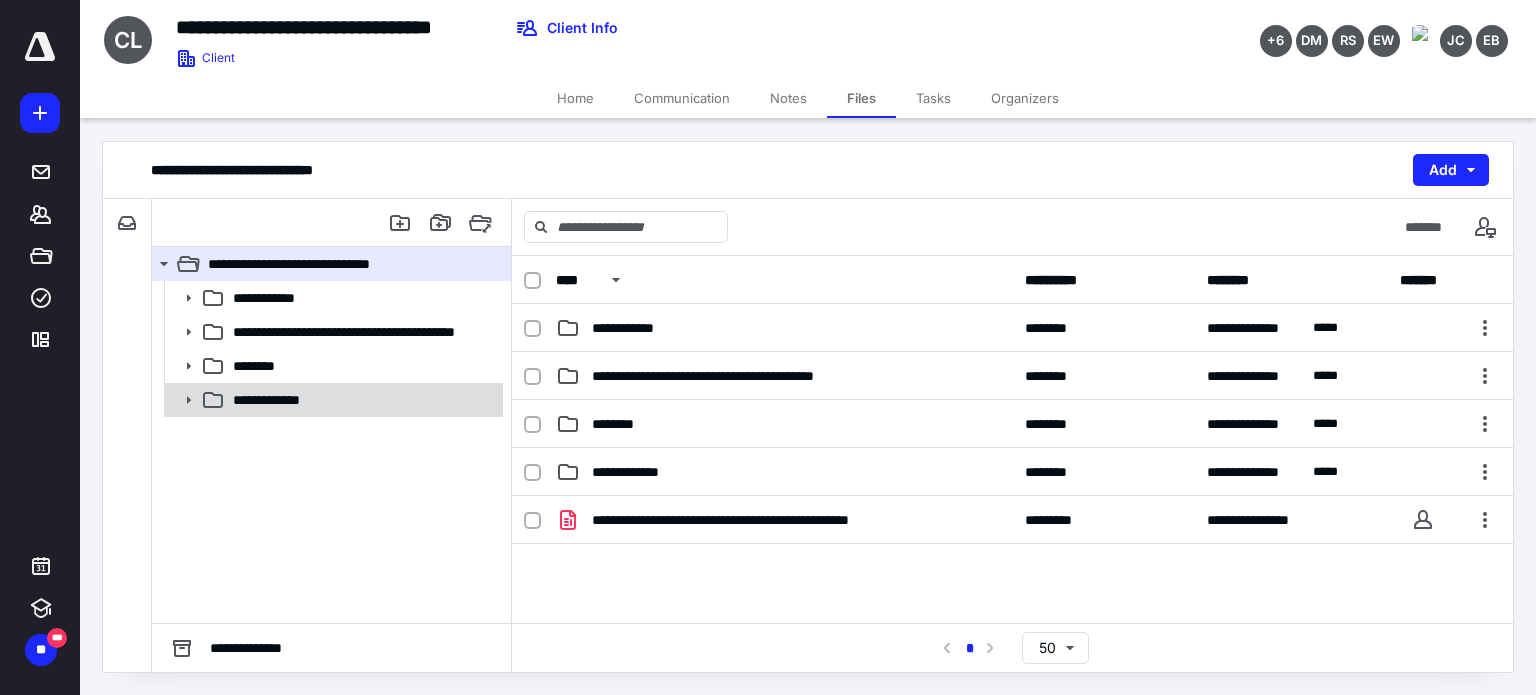click 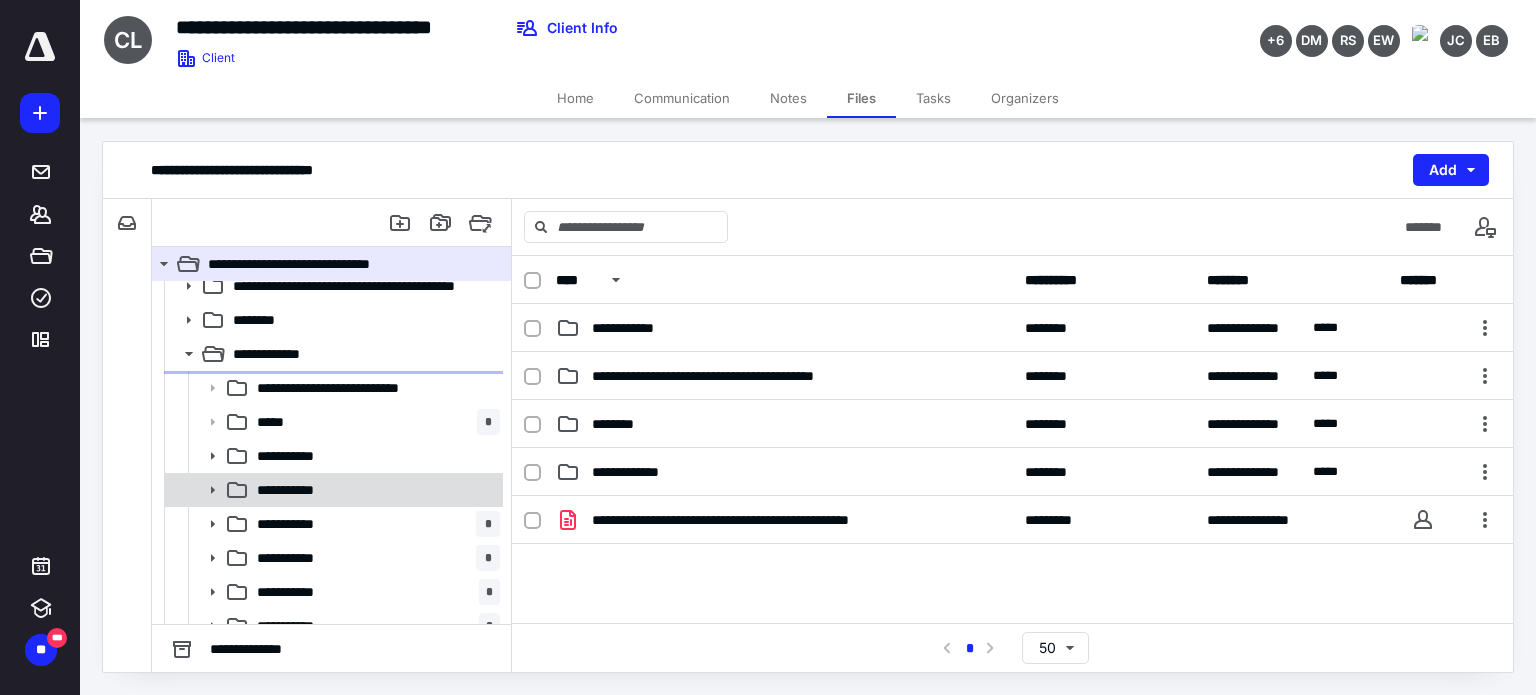 scroll, scrollTop: 64, scrollLeft: 0, axis: vertical 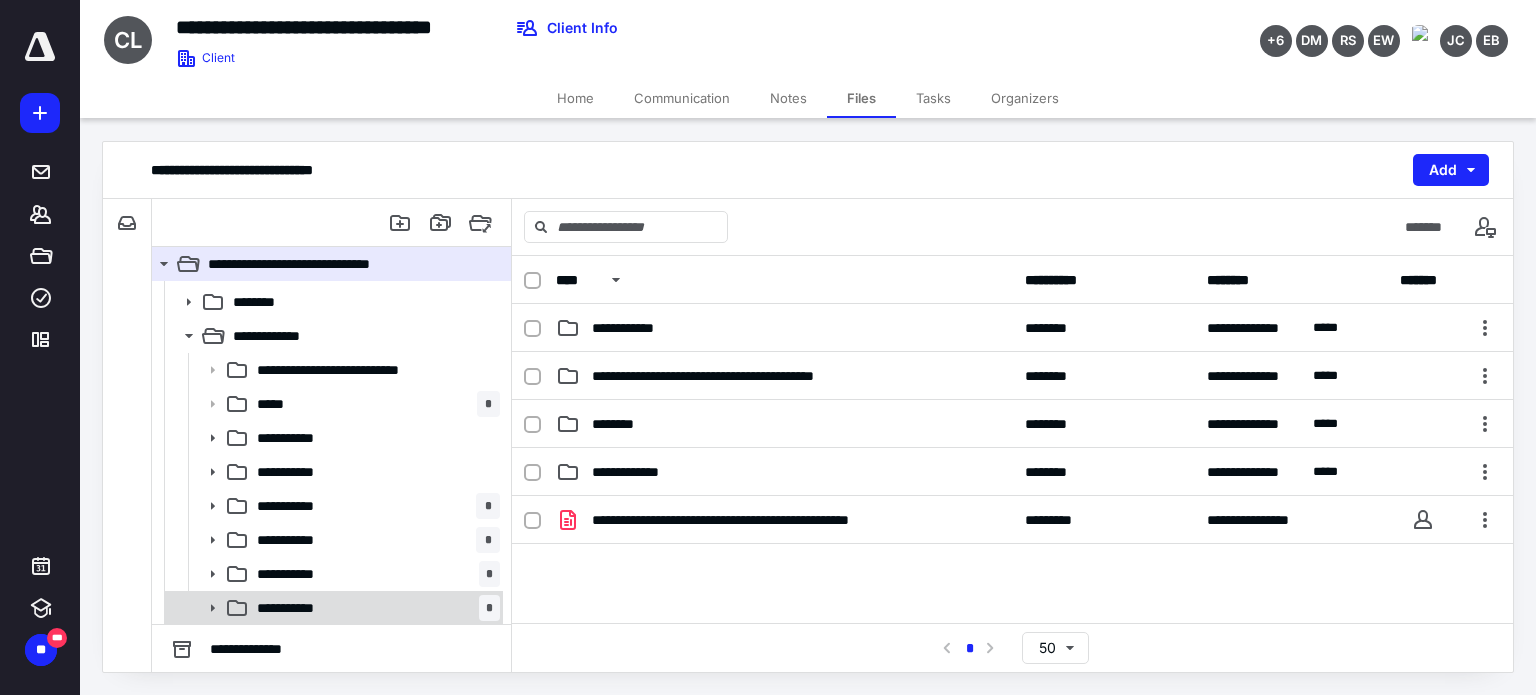click on "**********" at bounding box center [296, 608] 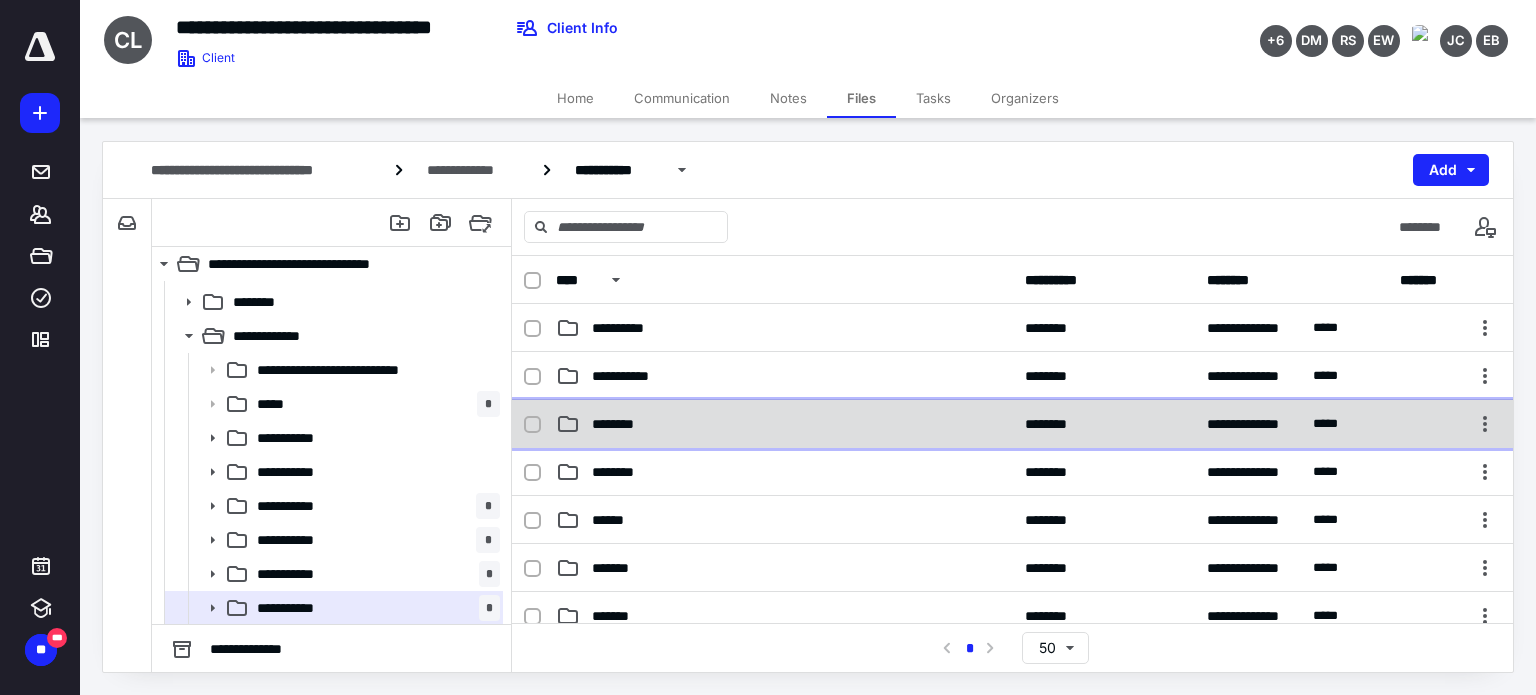 click on "********" at bounding box center [784, 424] 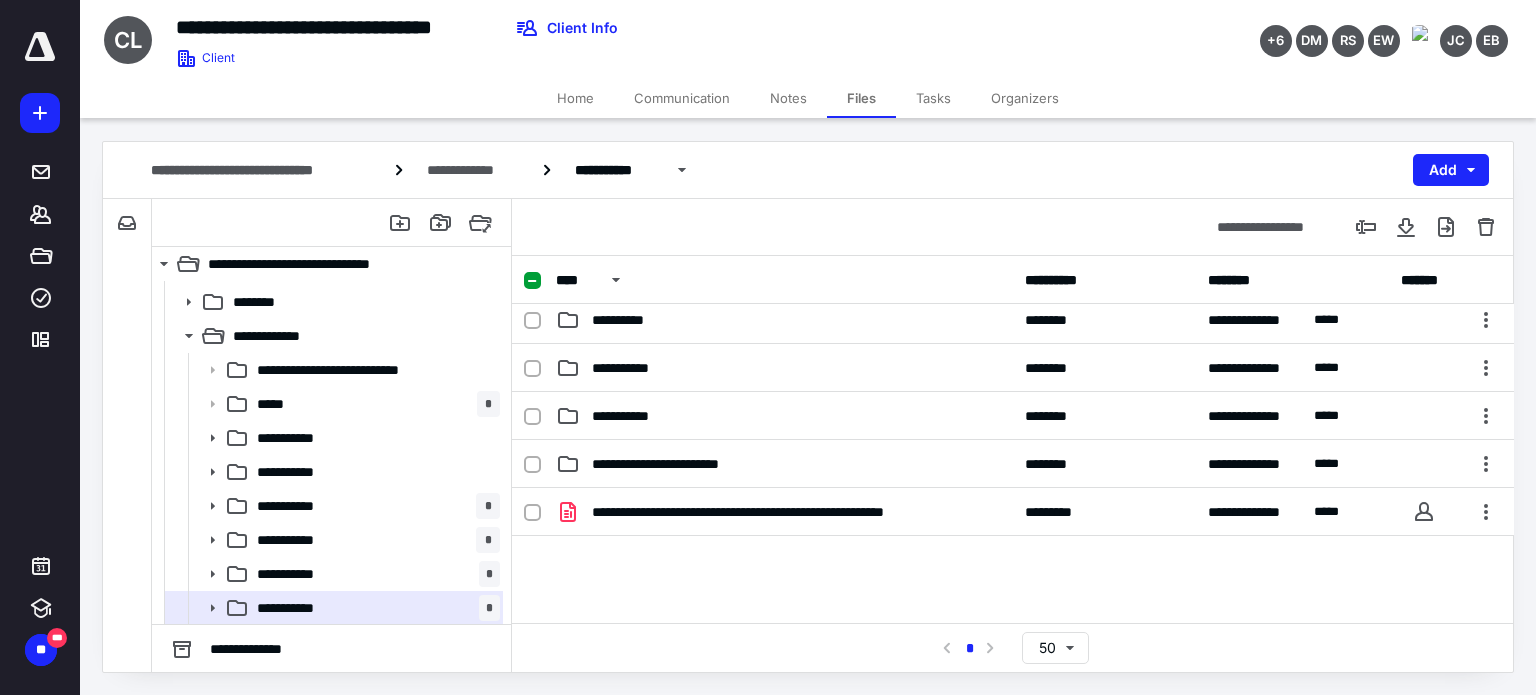 scroll, scrollTop: 480, scrollLeft: 0, axis: vertical 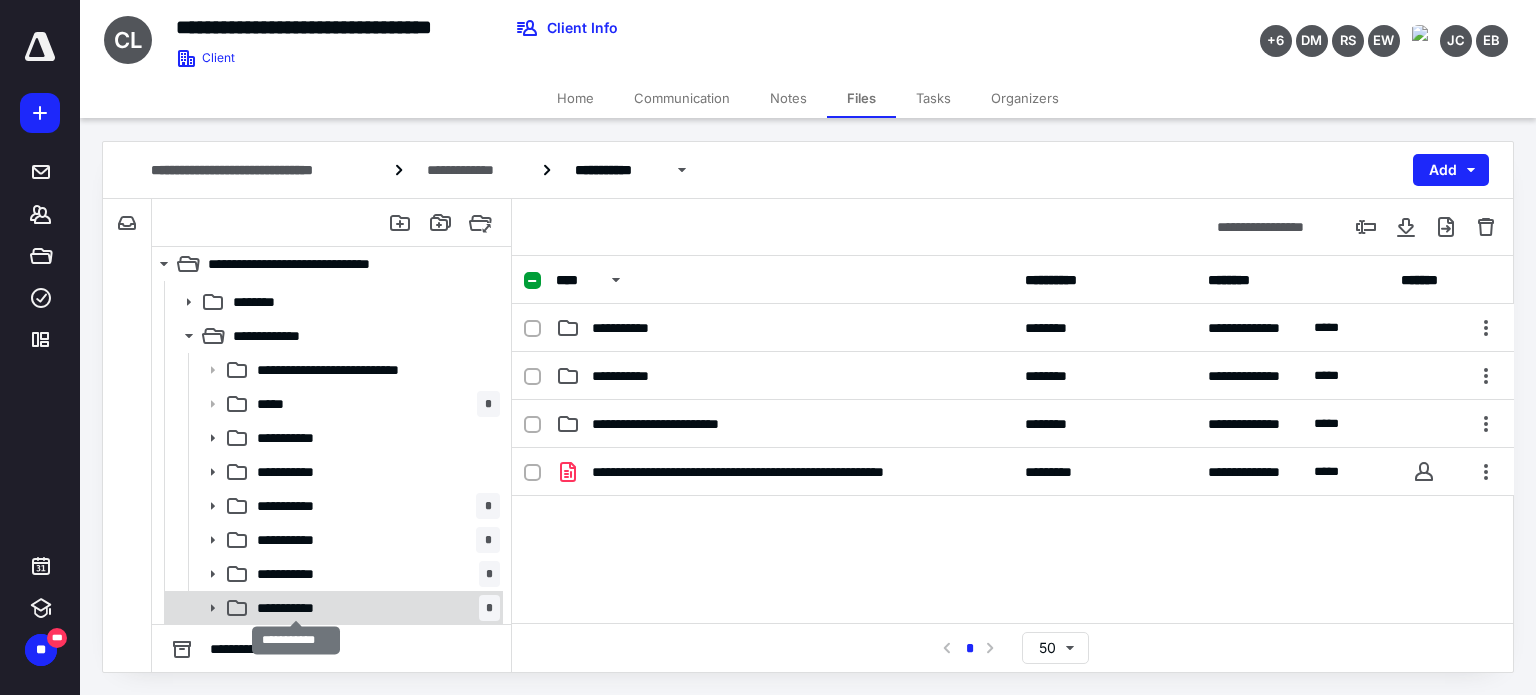 click on "**********" at bounding box center [296, 608] 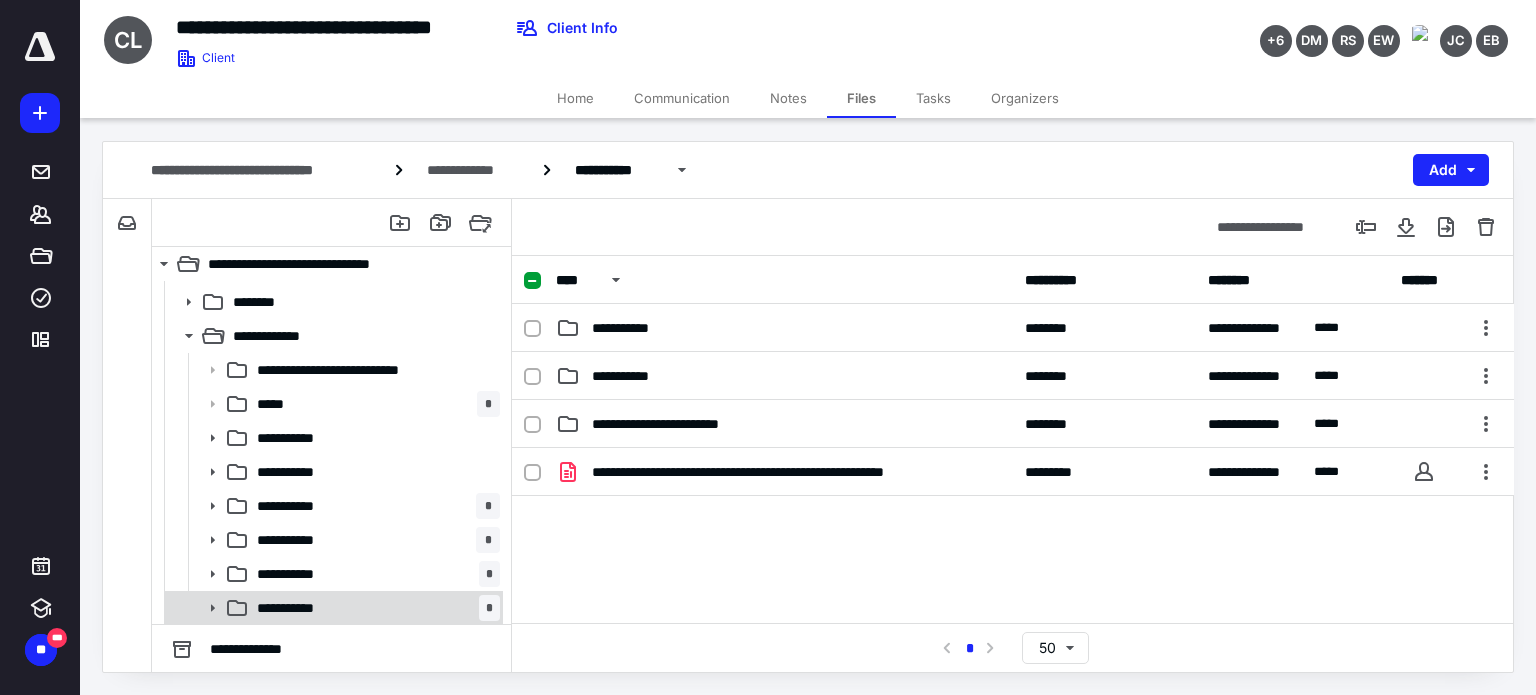 click 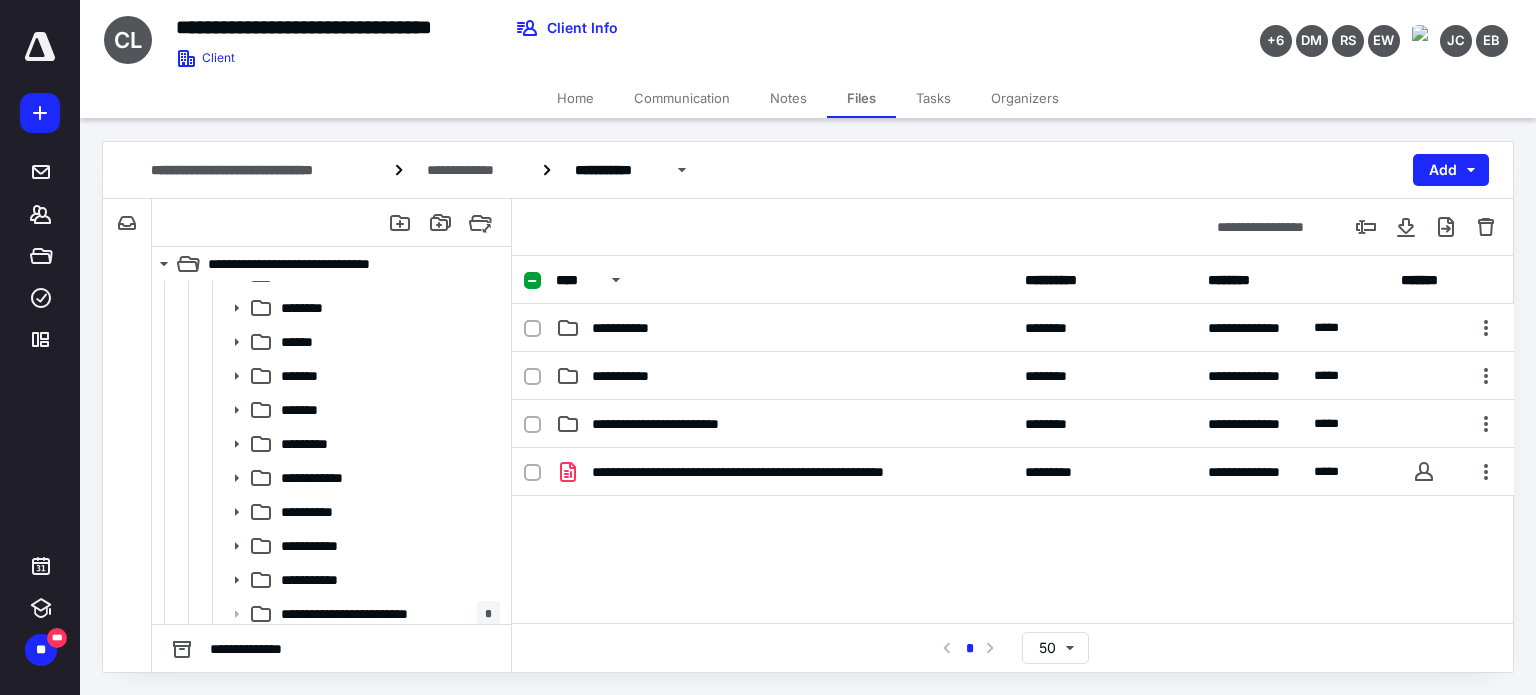 scroll, scrollTop: 504, scrollLeft: 0, axis: vertical 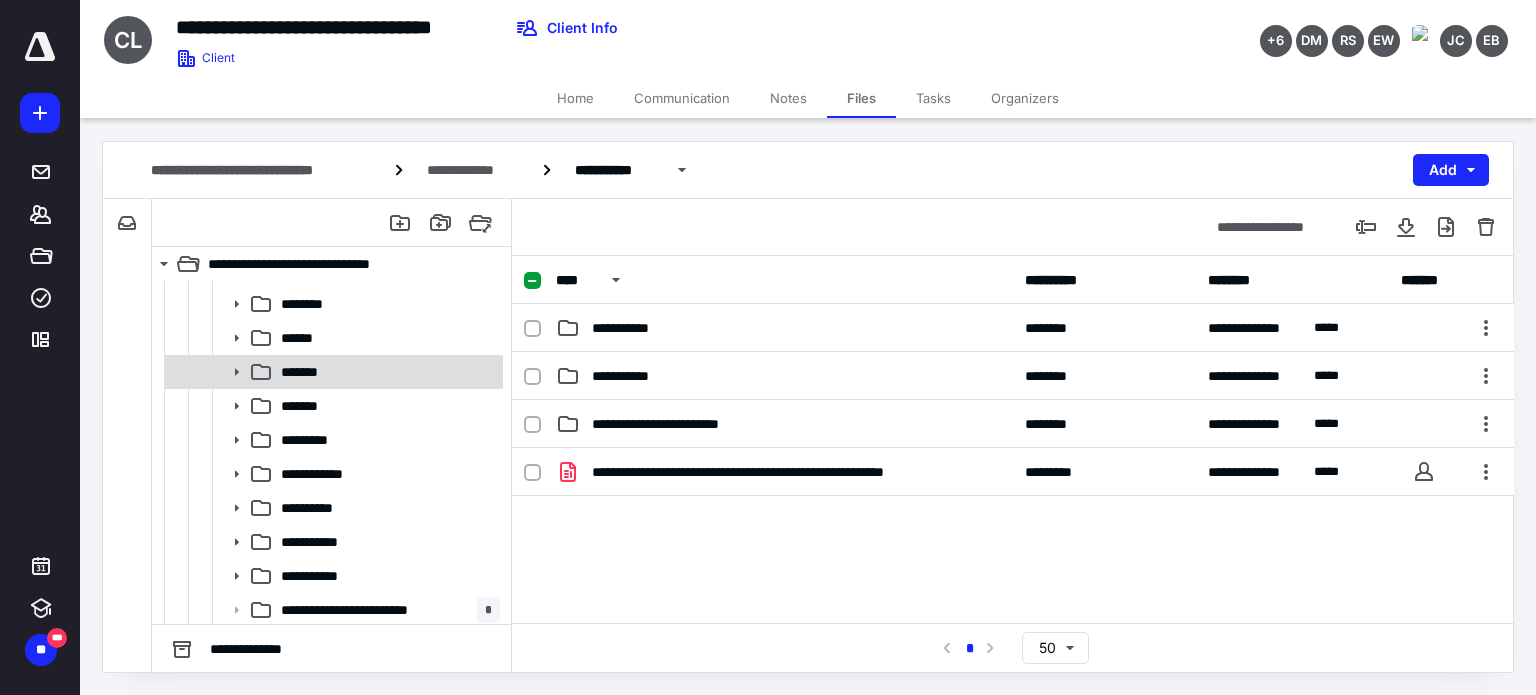 click 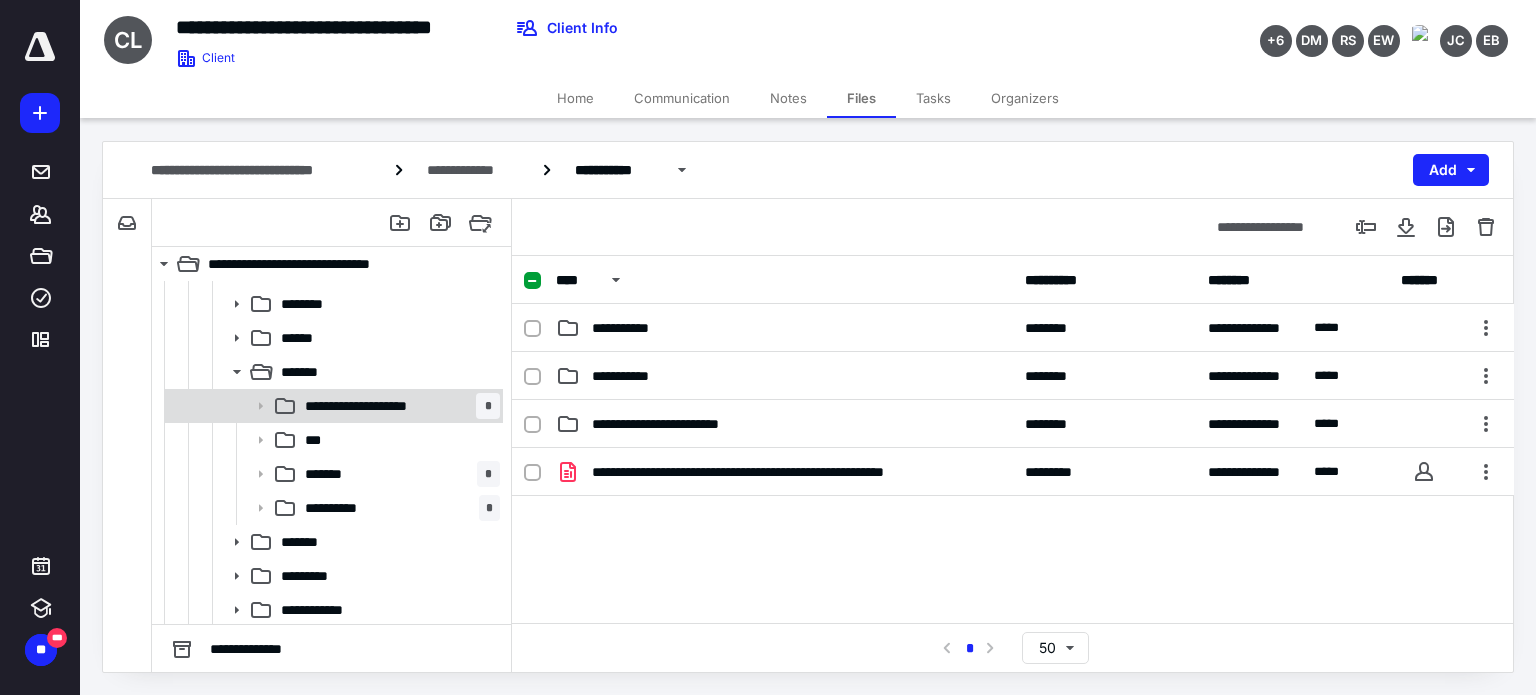 click 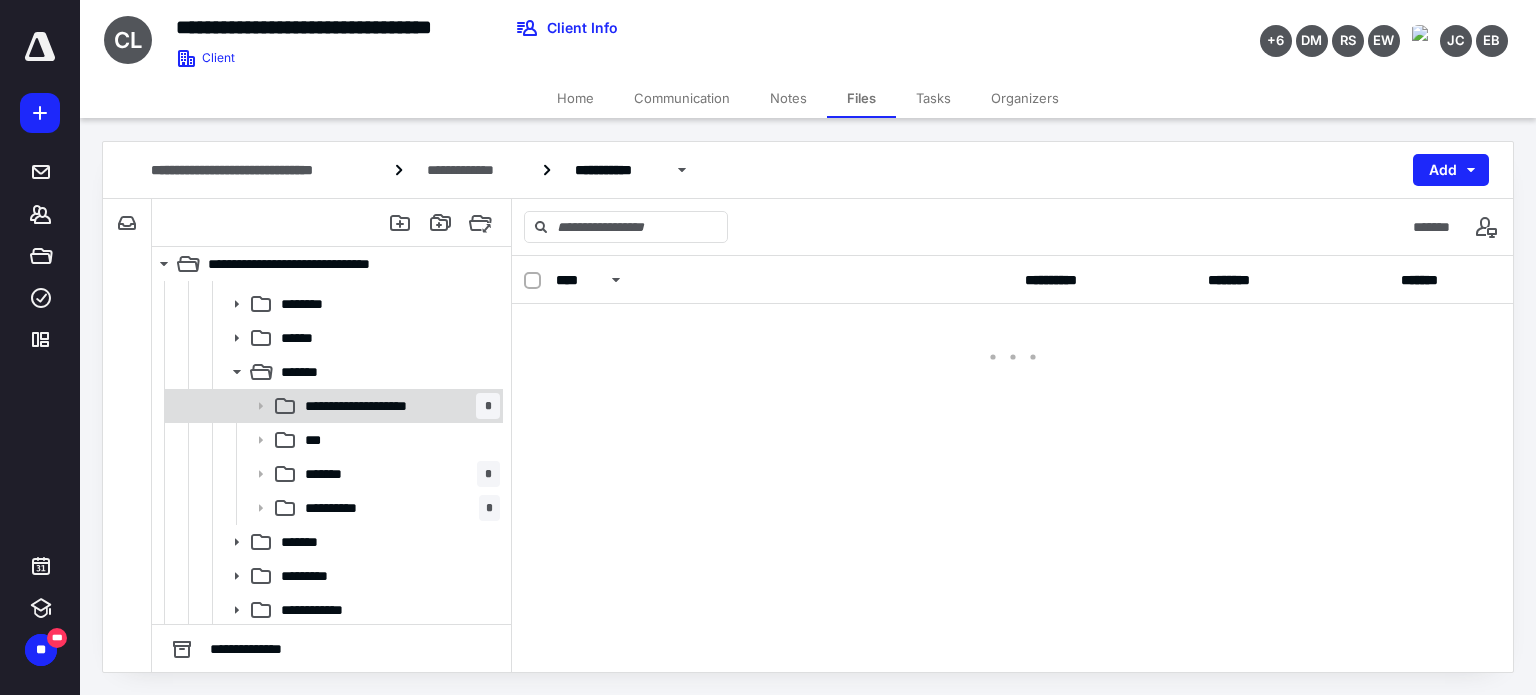 scroll, scrollTop: 0, scrollLeft: 0, axis: both 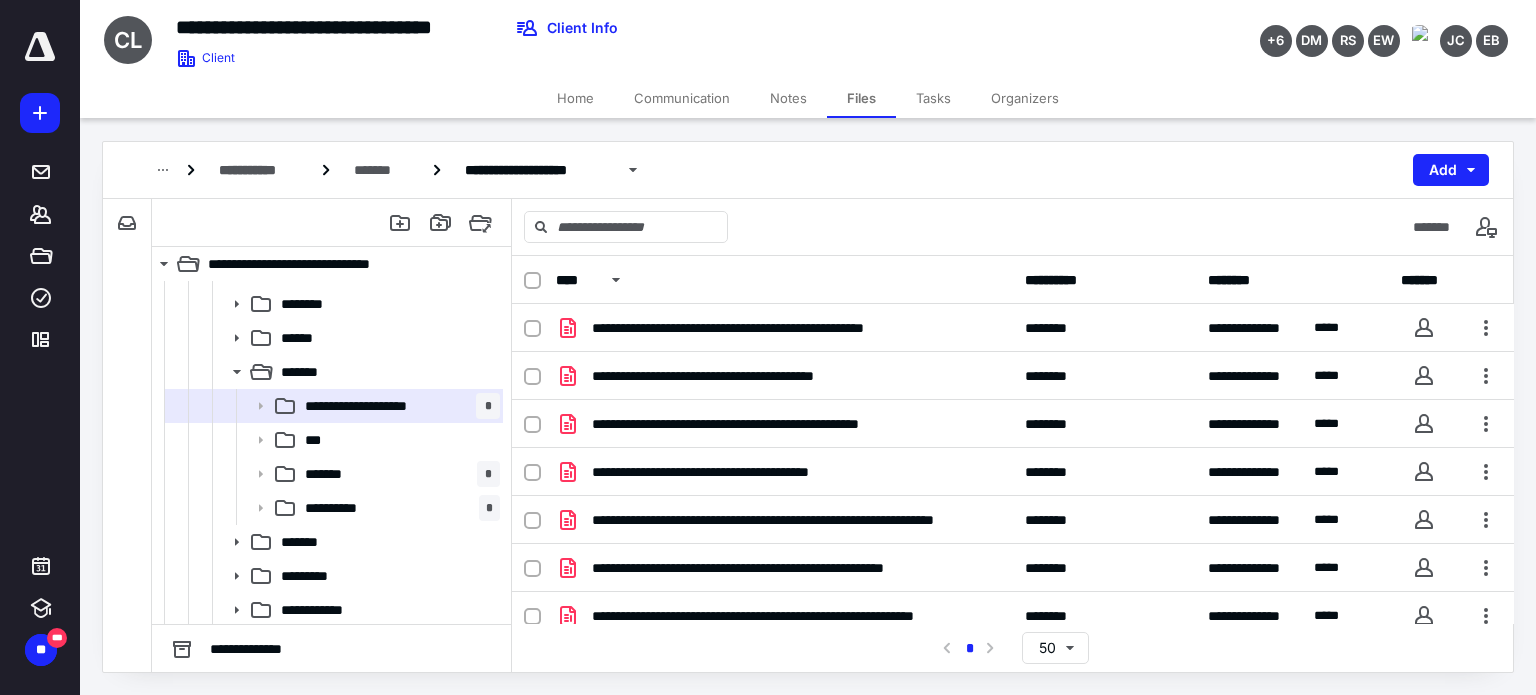 click on "****" at bounding box center (576, 280) 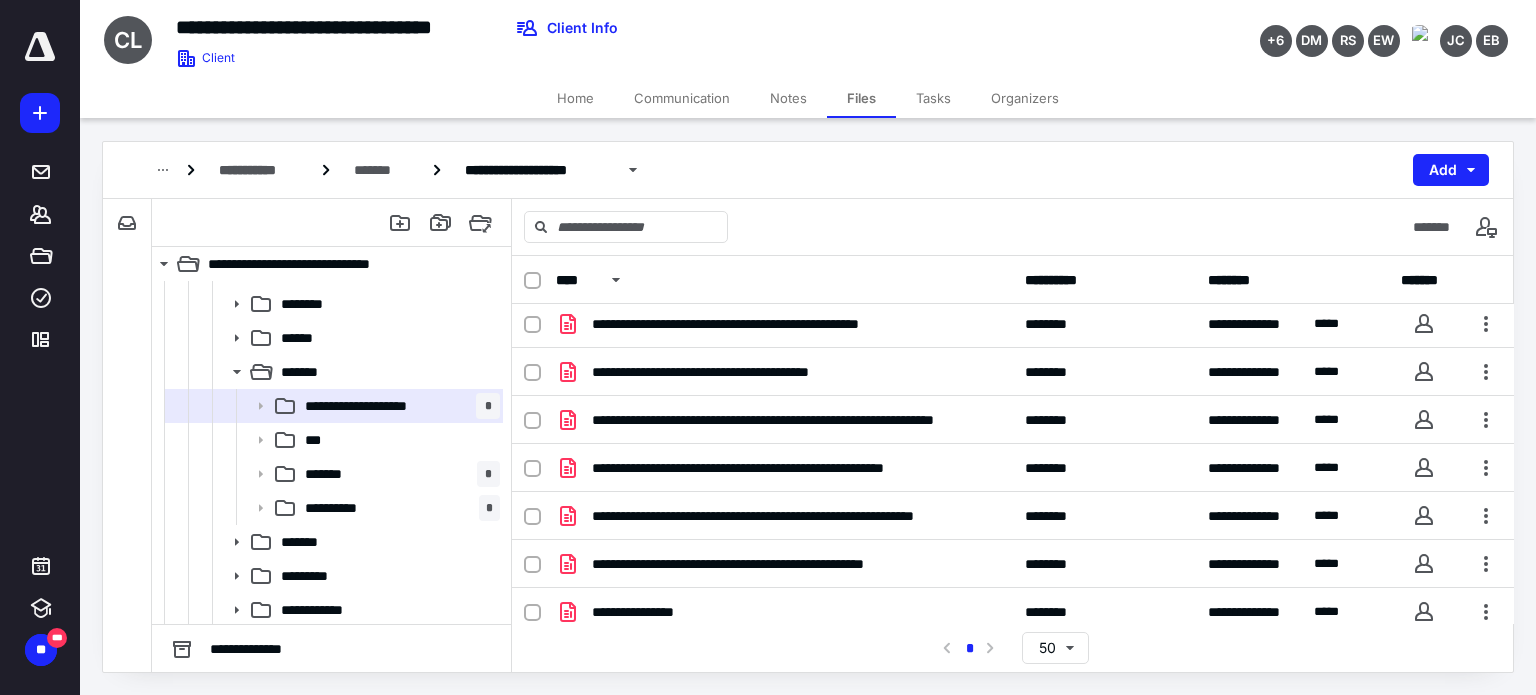 scroll, scrollTop: 110, scrollLeft: 0, axis: vertical 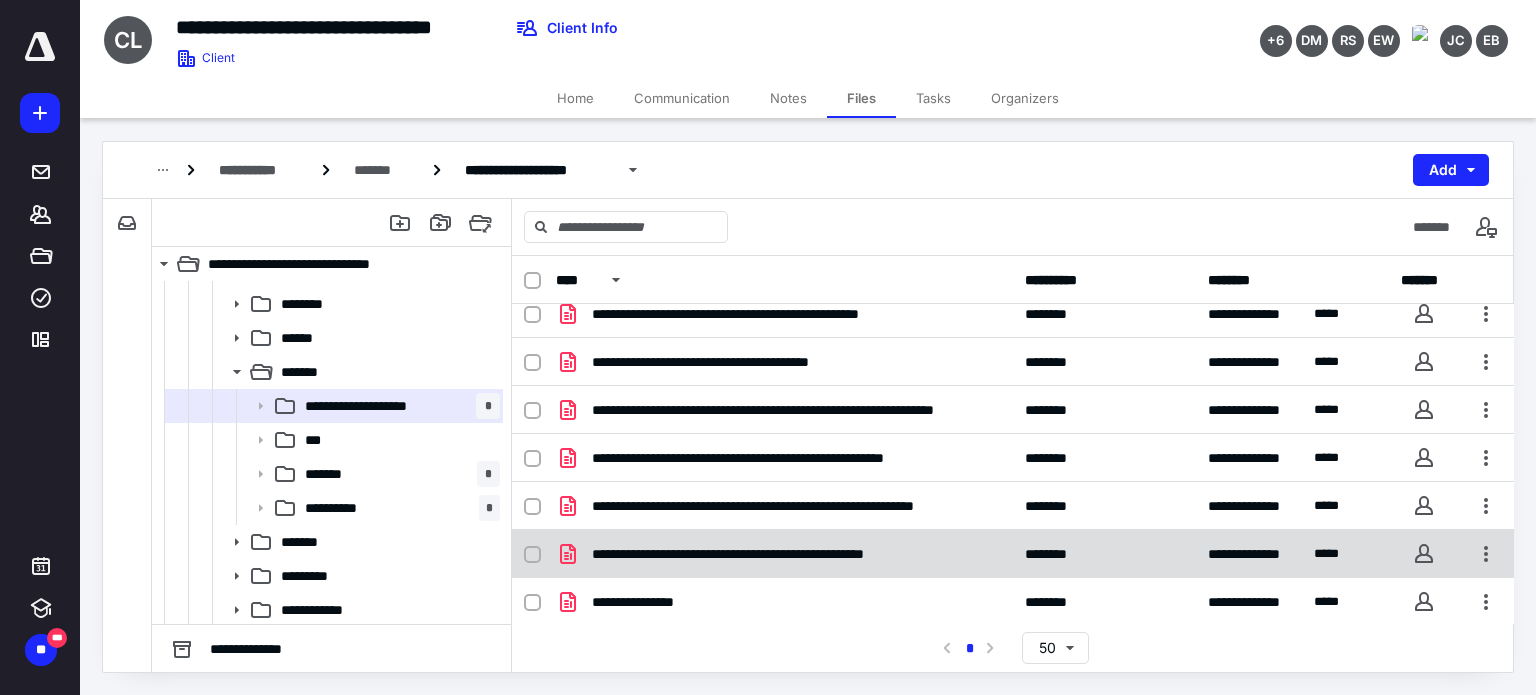 click on "**********" at bounding box center [1013, 554] 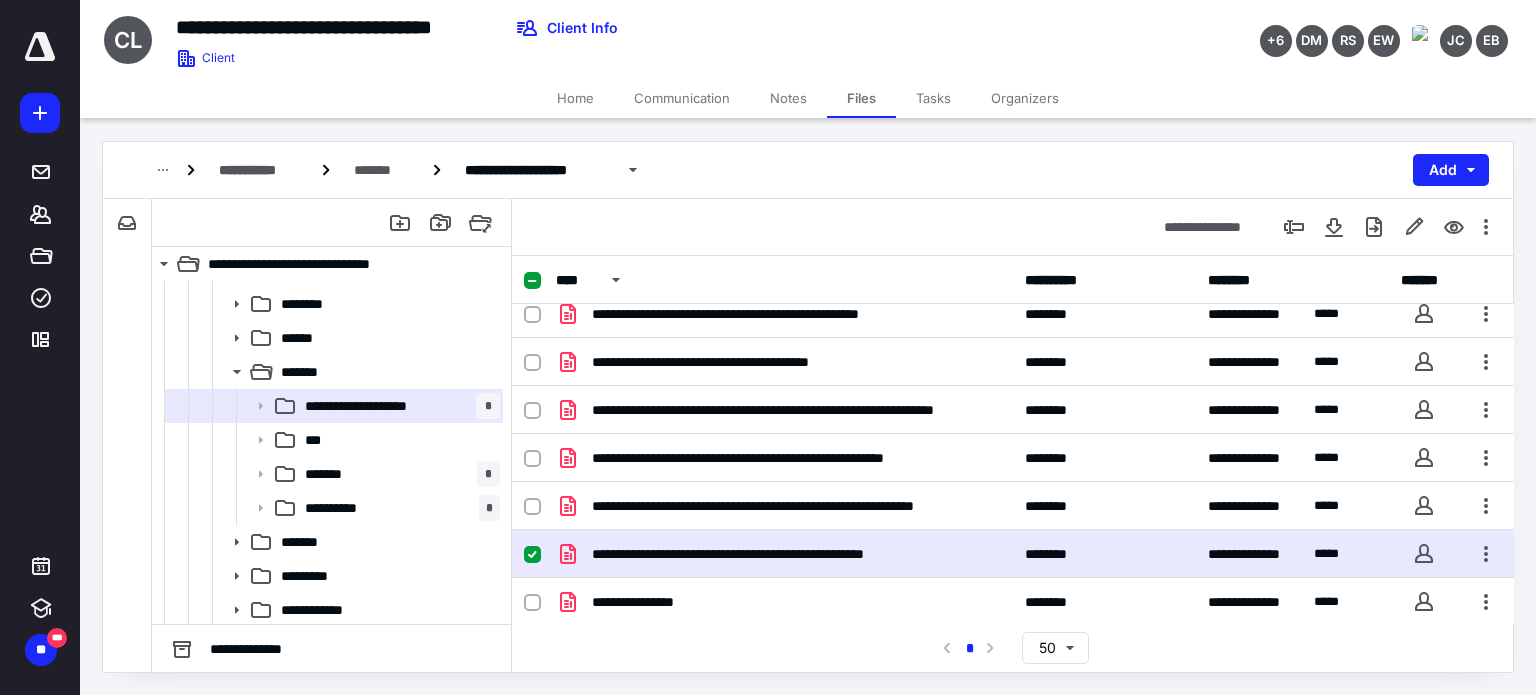 click on "**********" at bounding box center [1013, 554] 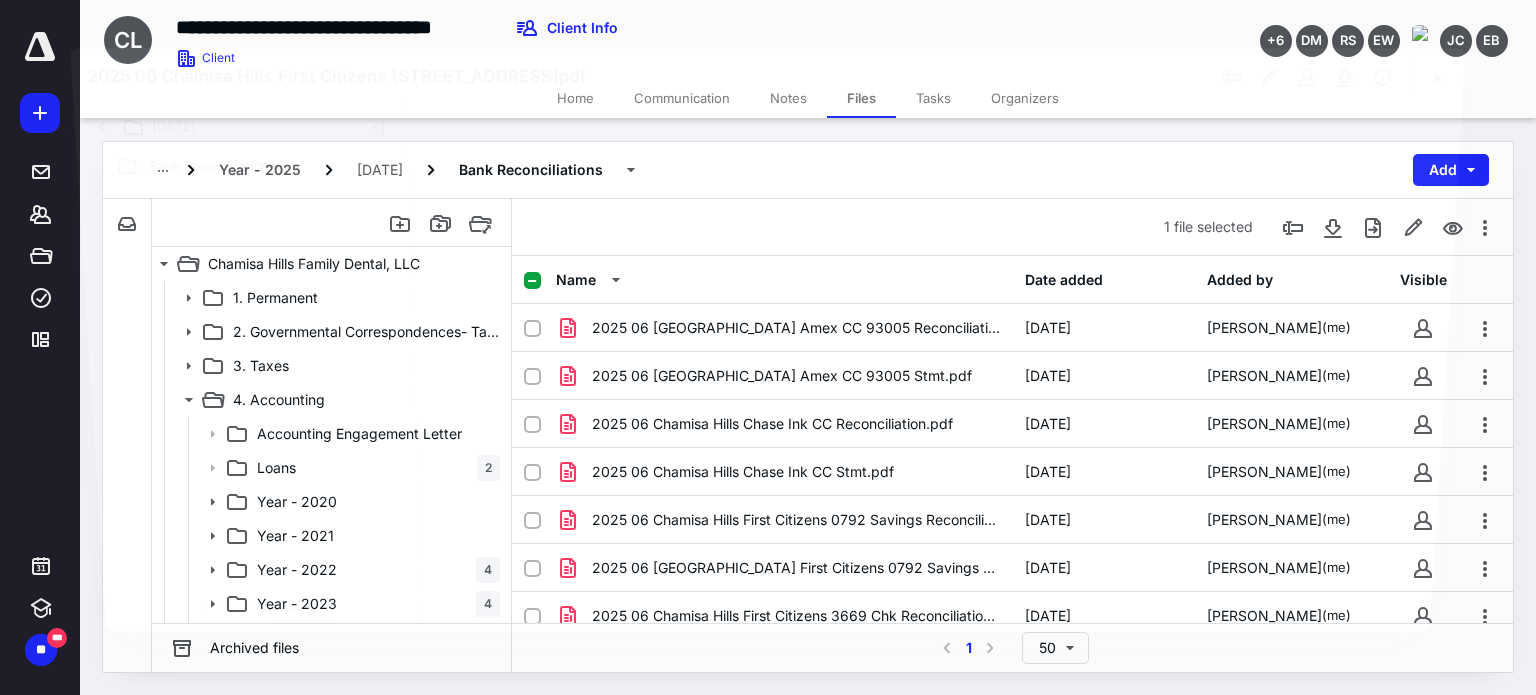 scroll, scrollTop: 504, scrollLeft: 0, axis: vertical 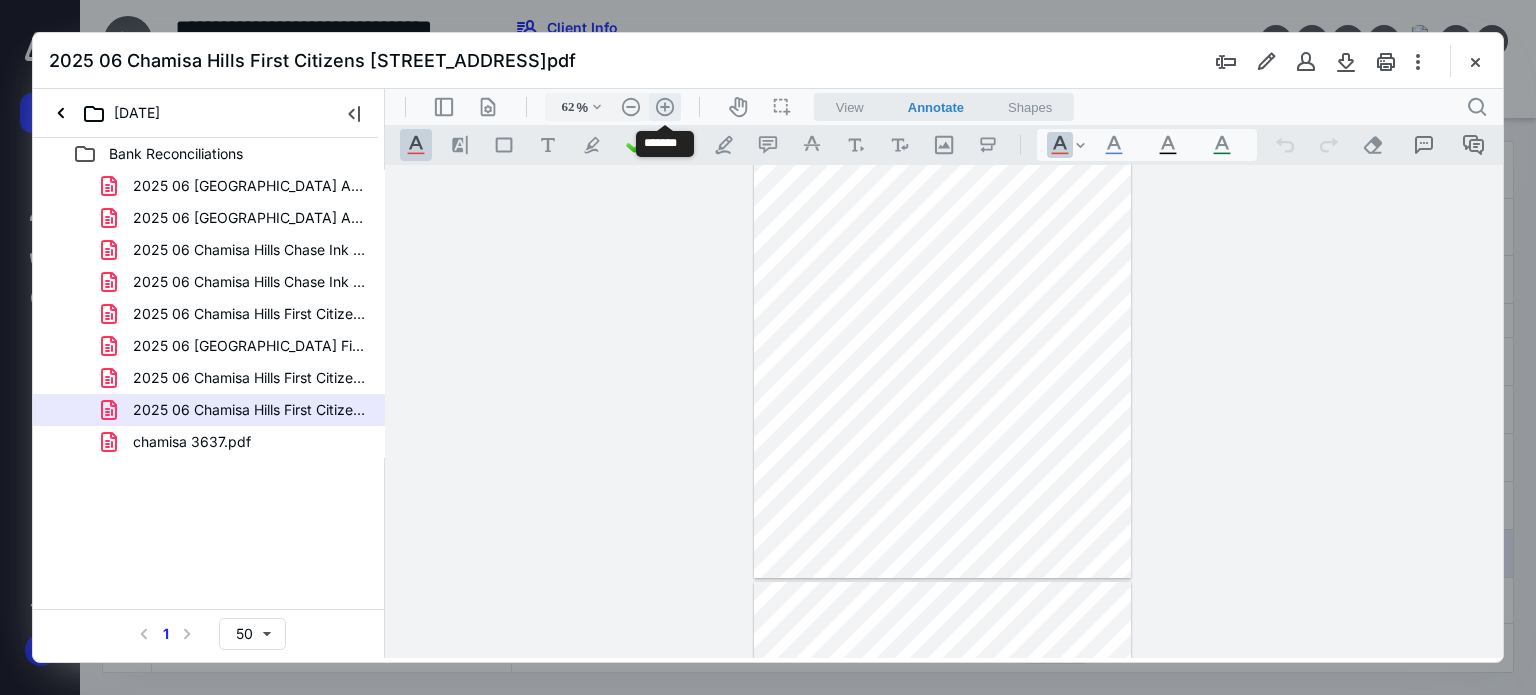 click on ".cls-1{fill:#abb0c4;} icon - header - zoom - in - line" at bounding box center (665, 107) 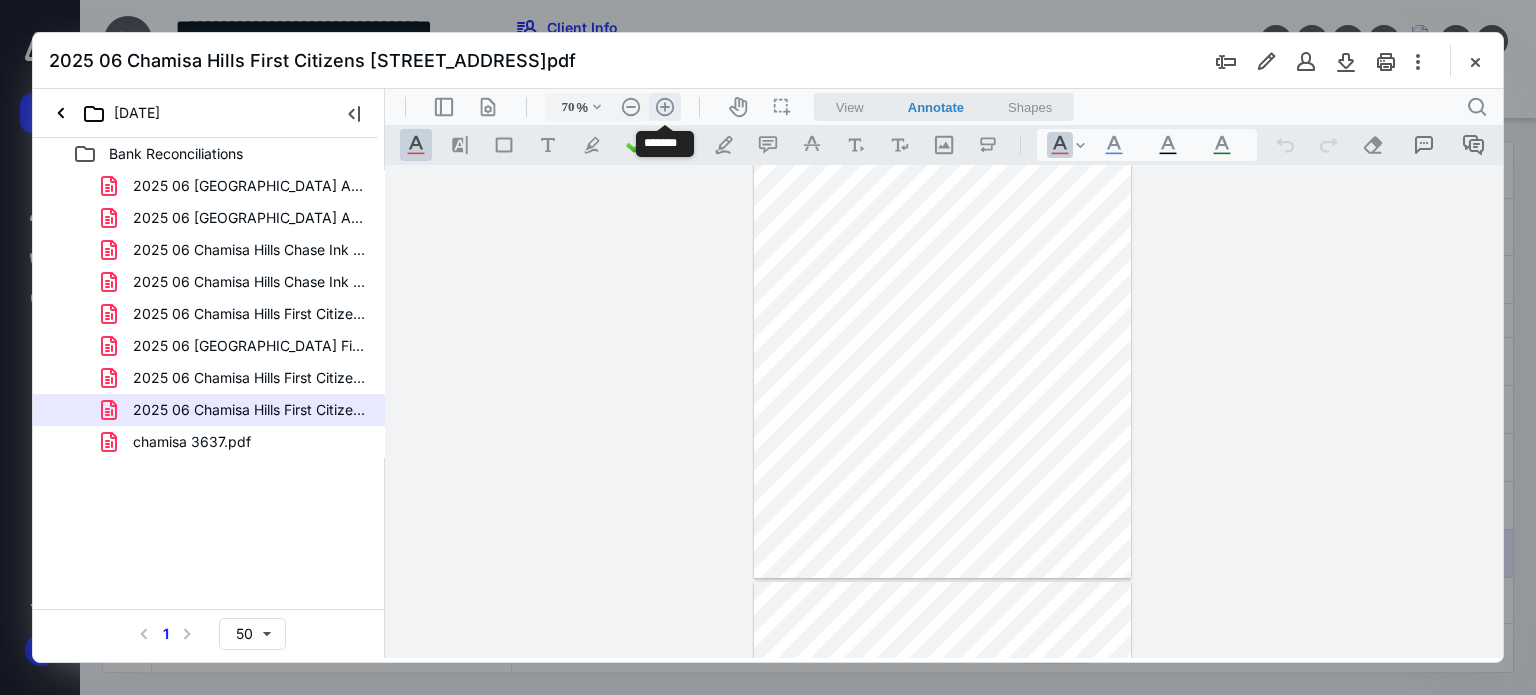 scroll, scrollTop: 113, scrollLeft: 0, axis: vertical 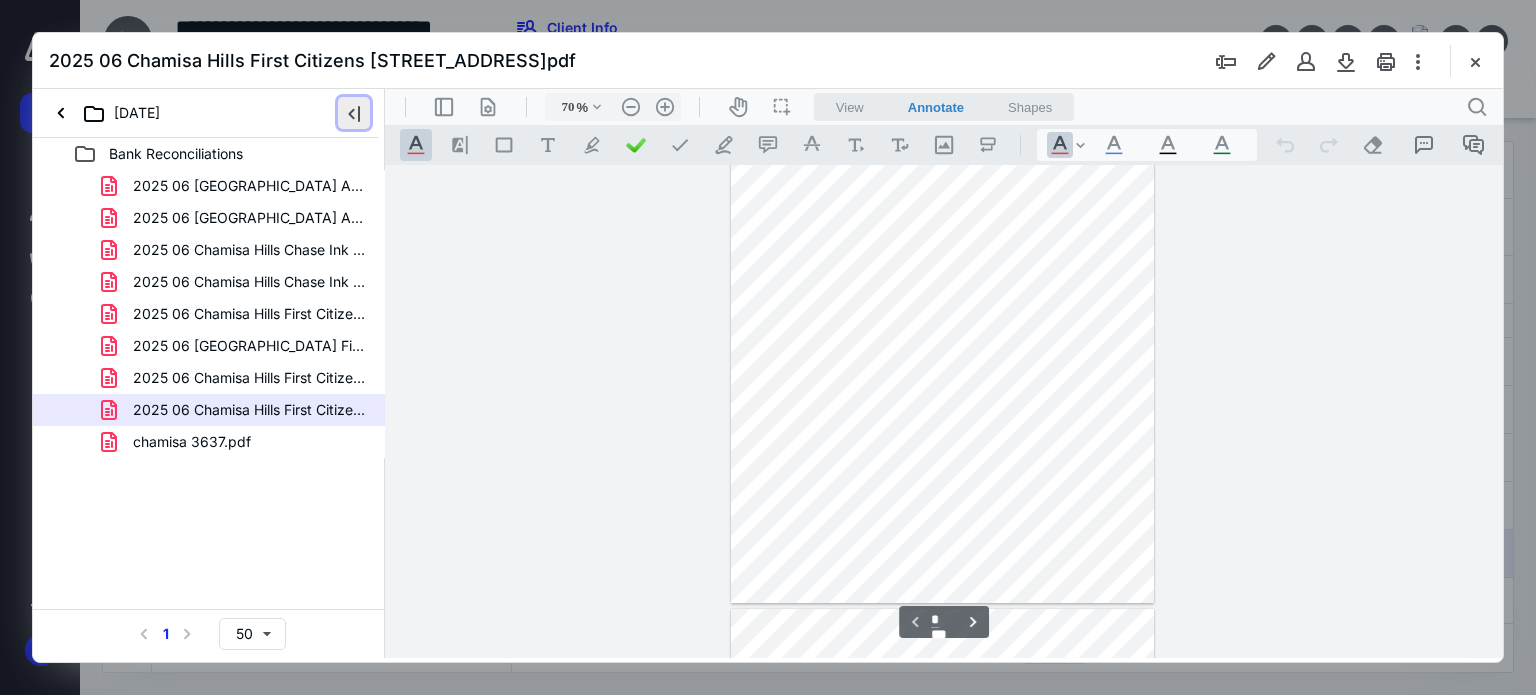 click at bounding box center (354, 113) 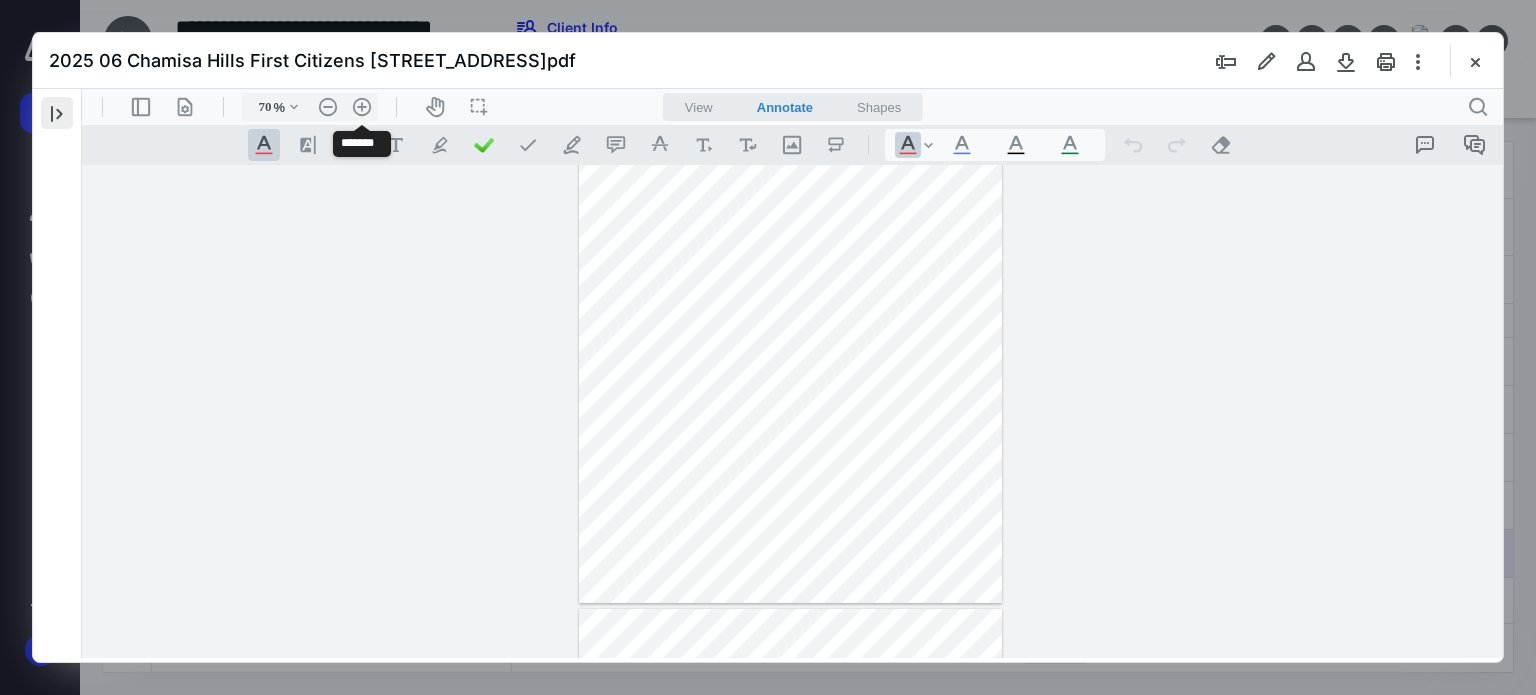 click on ".cls-1{fill:#abb0c4;} icon - header - zoom - in - line" at bounding box center (362, 107) 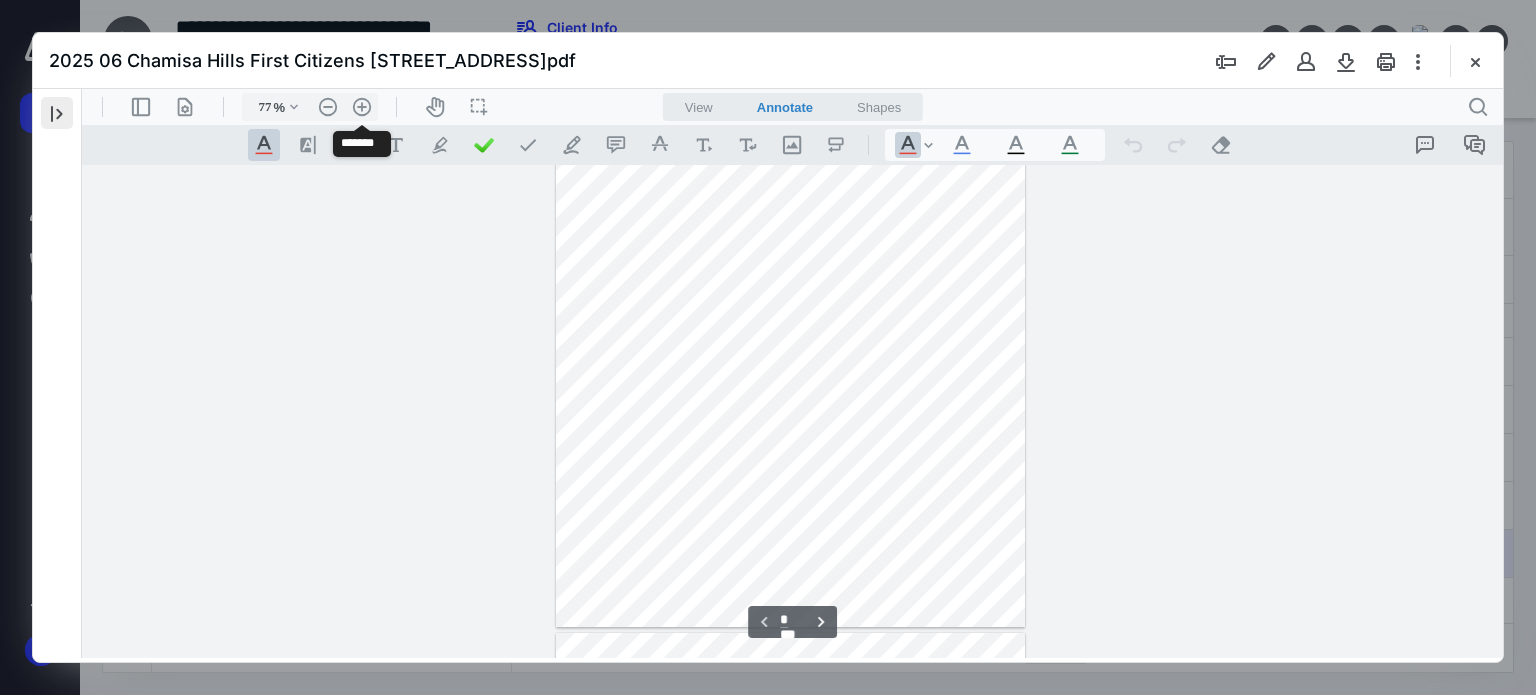 click on ".cls-1{fill:#abb0c4;} icon - header - zoom - in - line" at bounding box center (362, 107) 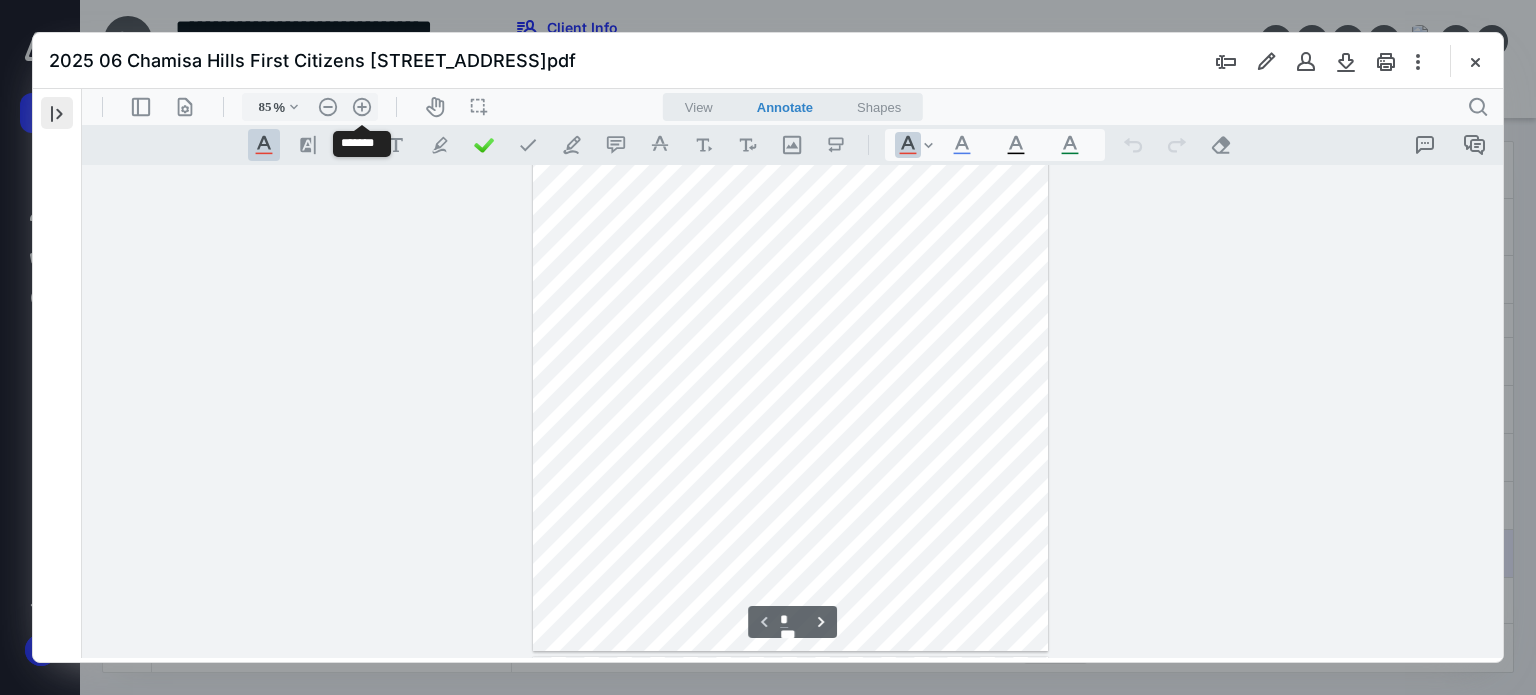 click on ".cls-1{fill:#abb0c4;} icon - header - zoom - in - line" at bounding box center (362, 107) 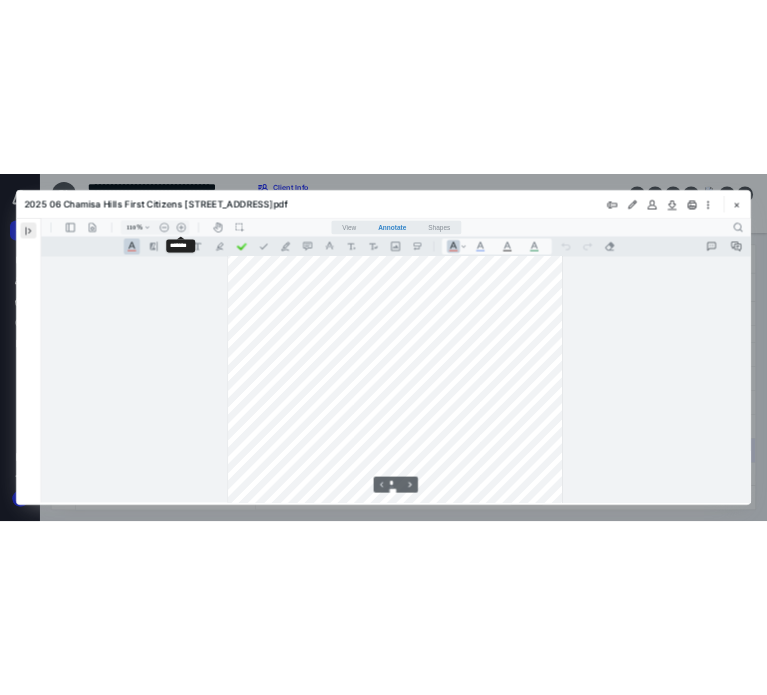 scroll, scrollTop: 300, scrollLeft: 0, axis: vertical 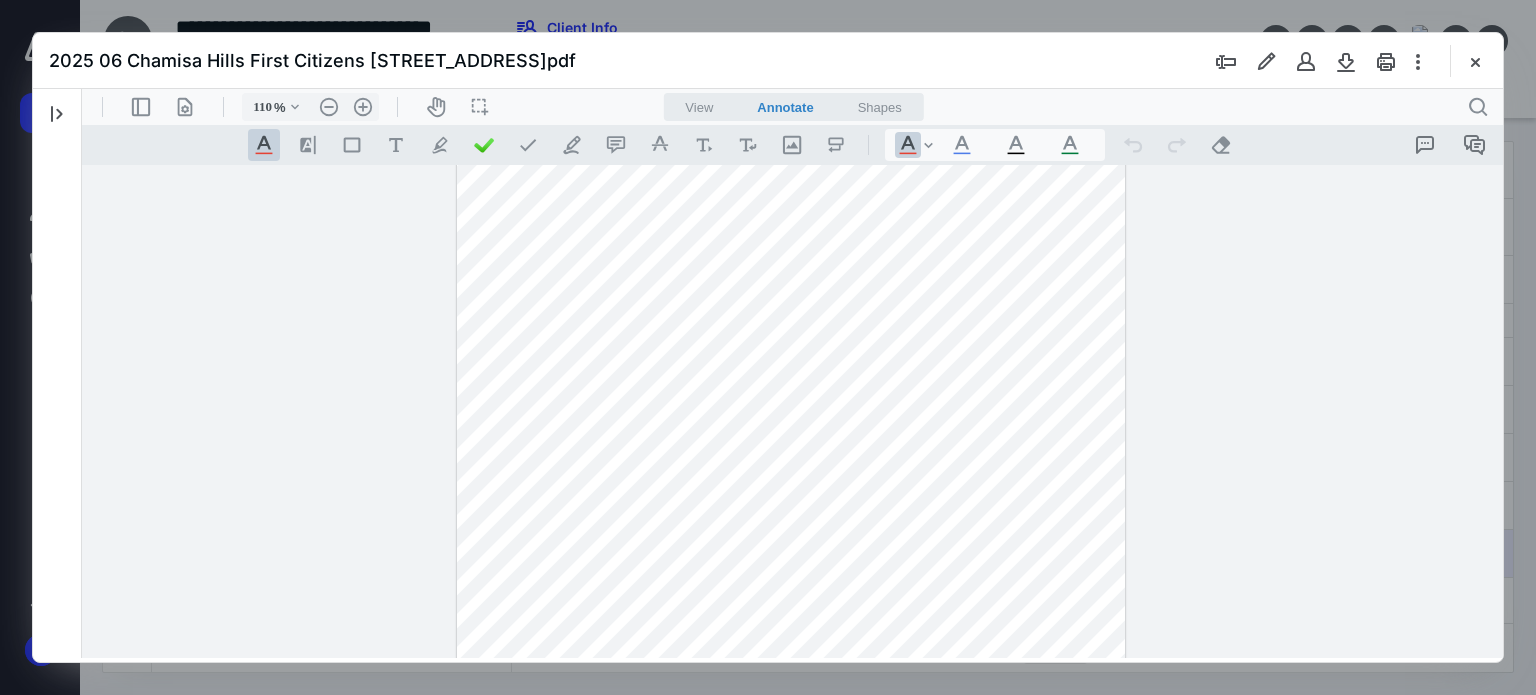 type 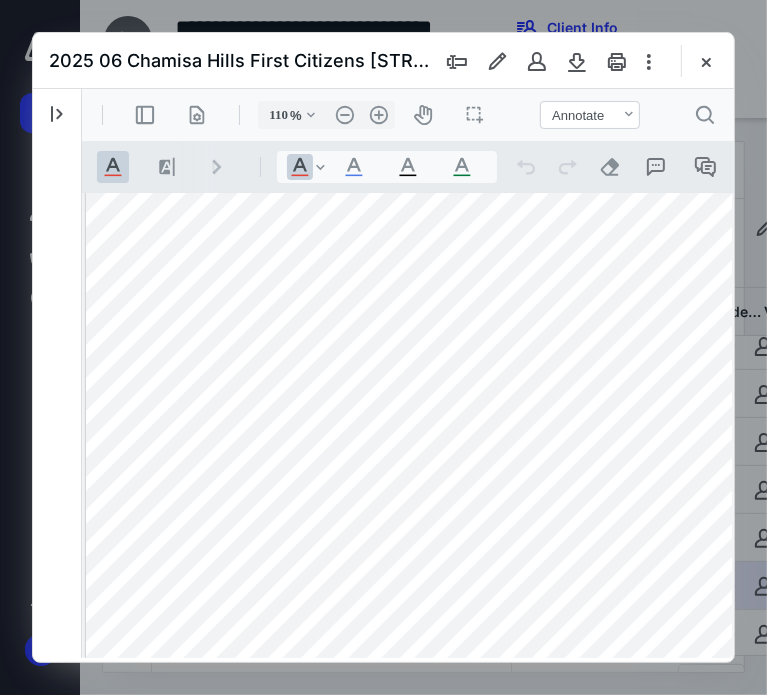 click at bounding box center (419, 328) 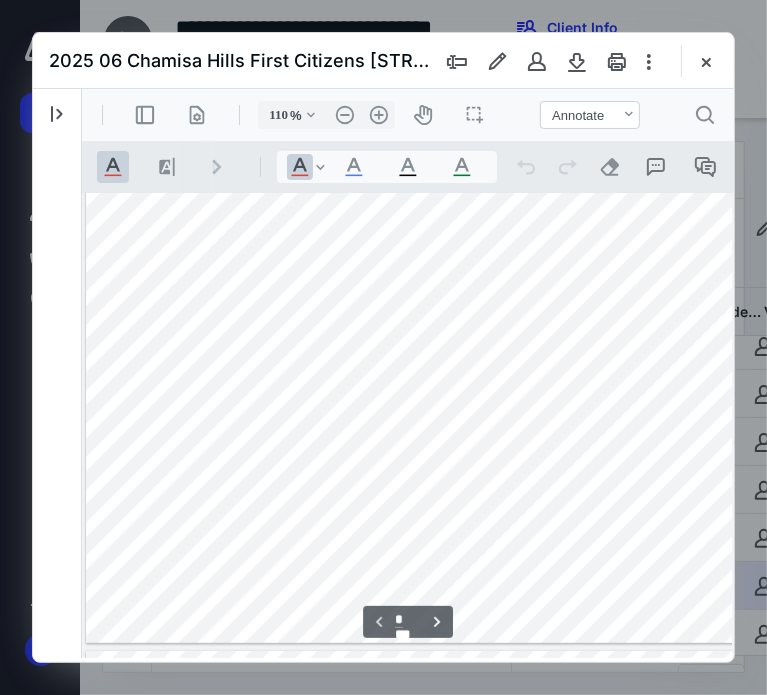 scroll, scrollTop: 420, scrollLeft: 0, axis: vertical 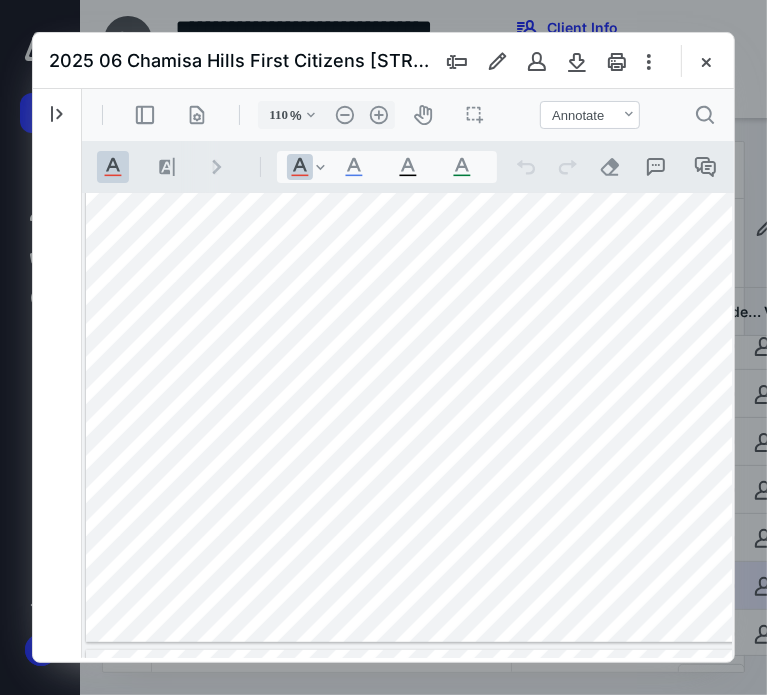 click at bounding box center (419, 208) 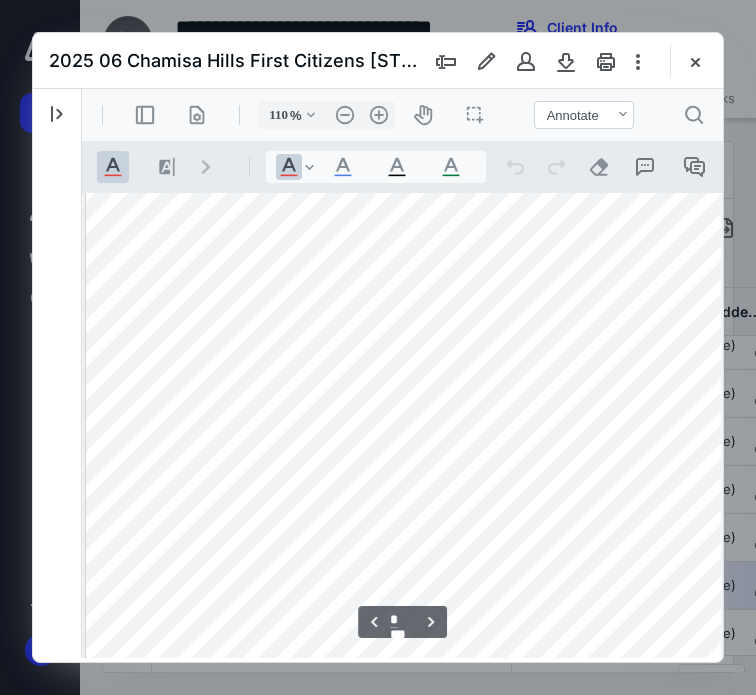 scroll, scrollTop: 1100, scrollLeft: 0, axis: vertical 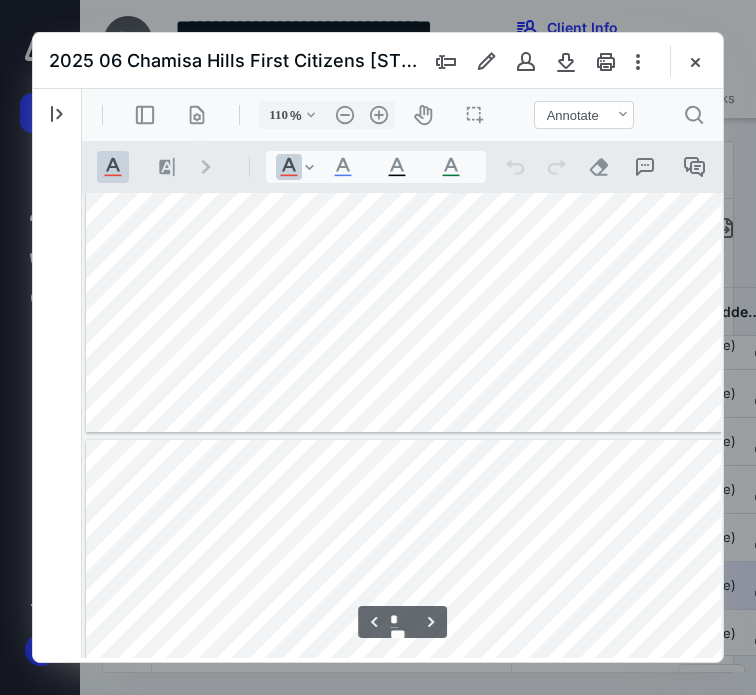 type on "*" 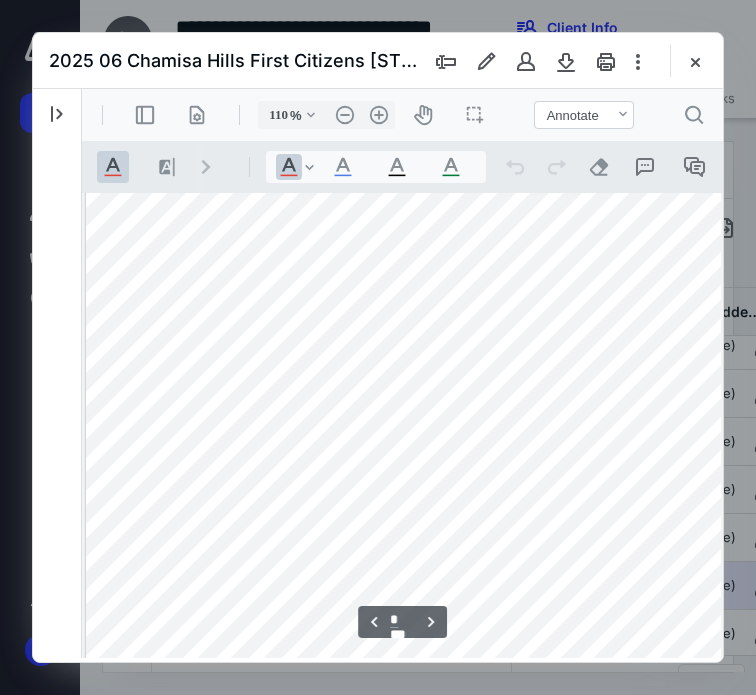 scroll, scrollTop: 1940, scrollLeft: 0, axis: vertical 